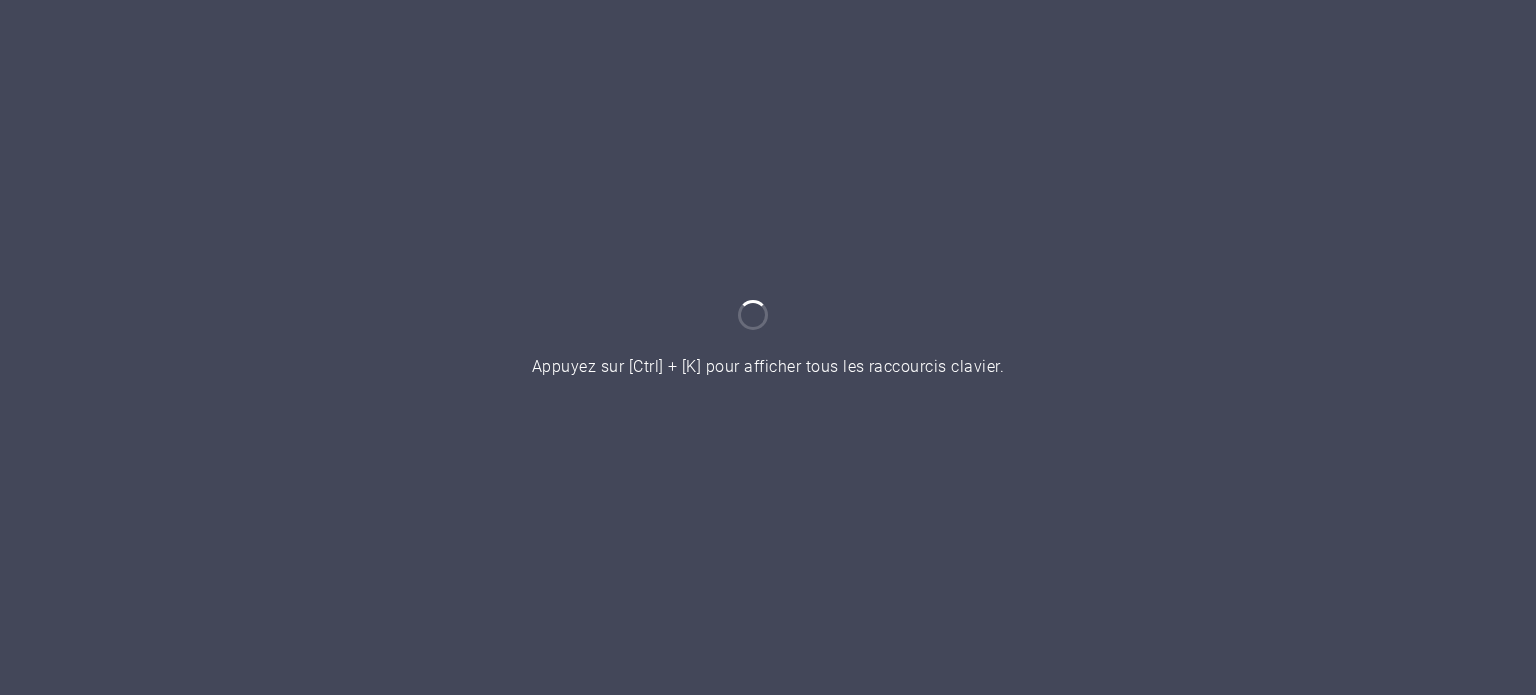 scroll, scrollTop: 0, scrollLeft: 0, axis: both 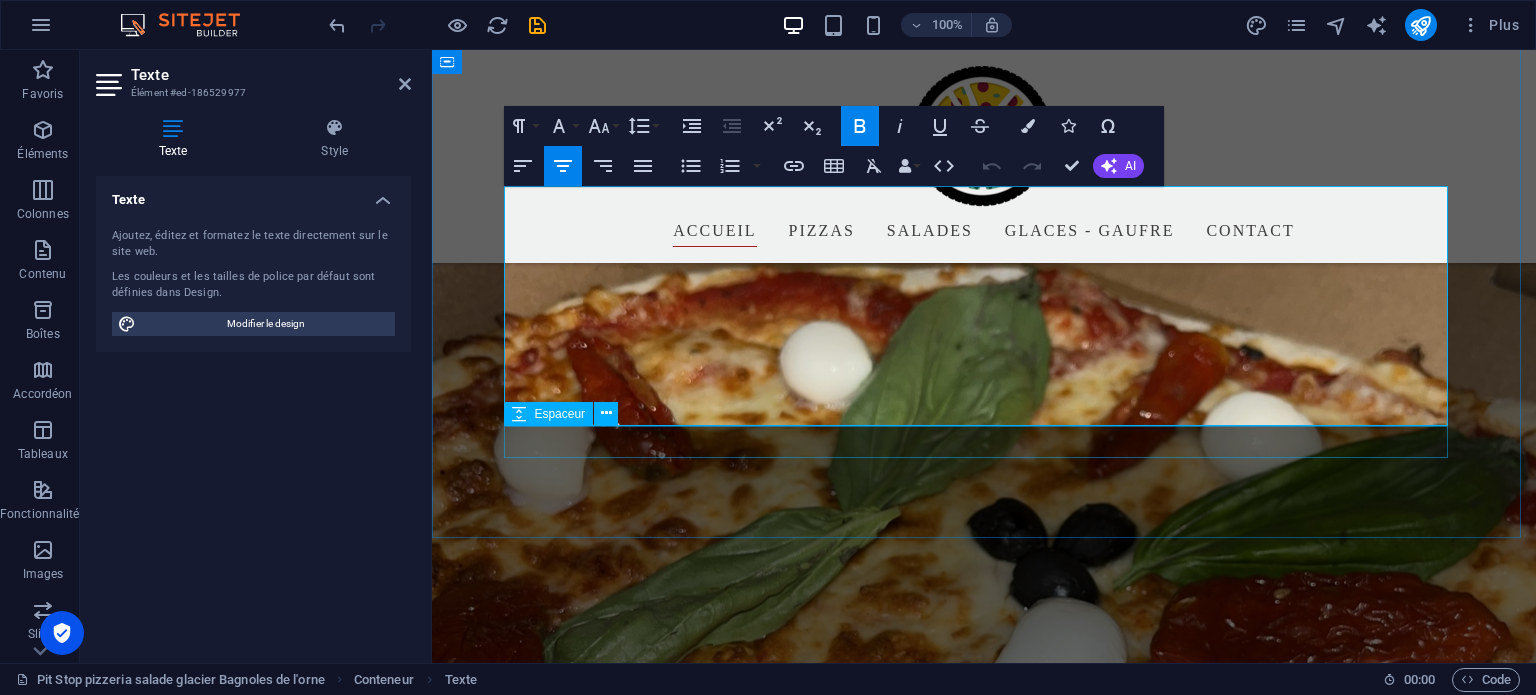 click at bounding box center (984, 1976) 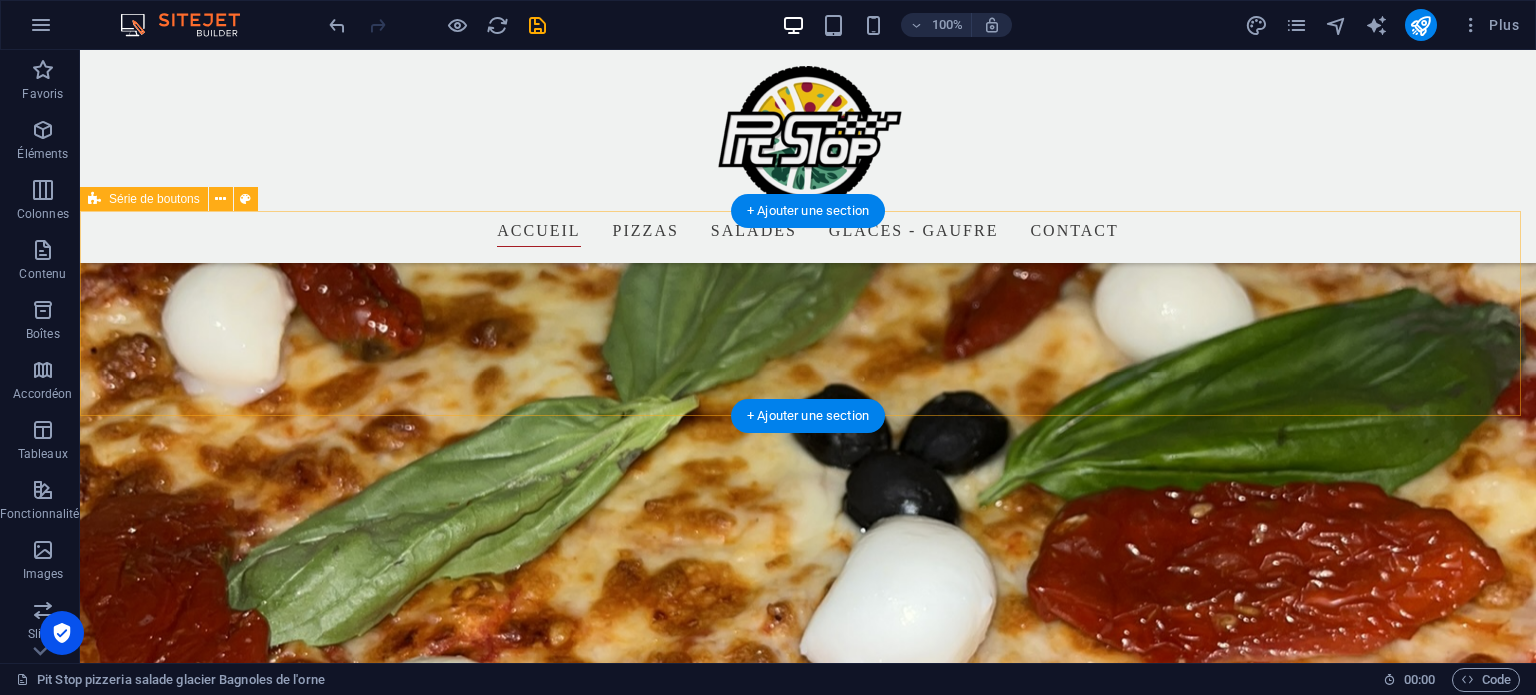 scroll, scrollTop: 1387, scrollLeft: 0, axis: vertical 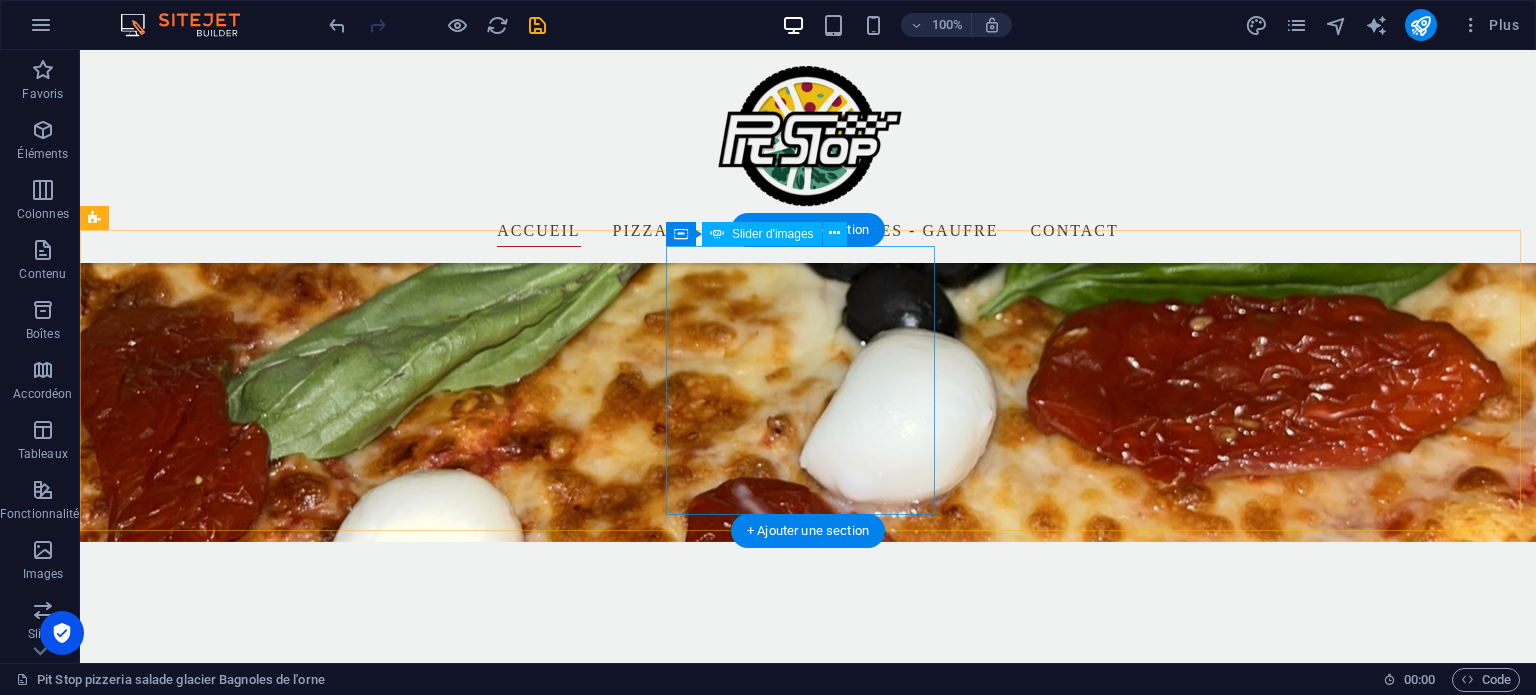 click at bounding box center [518, 7475] 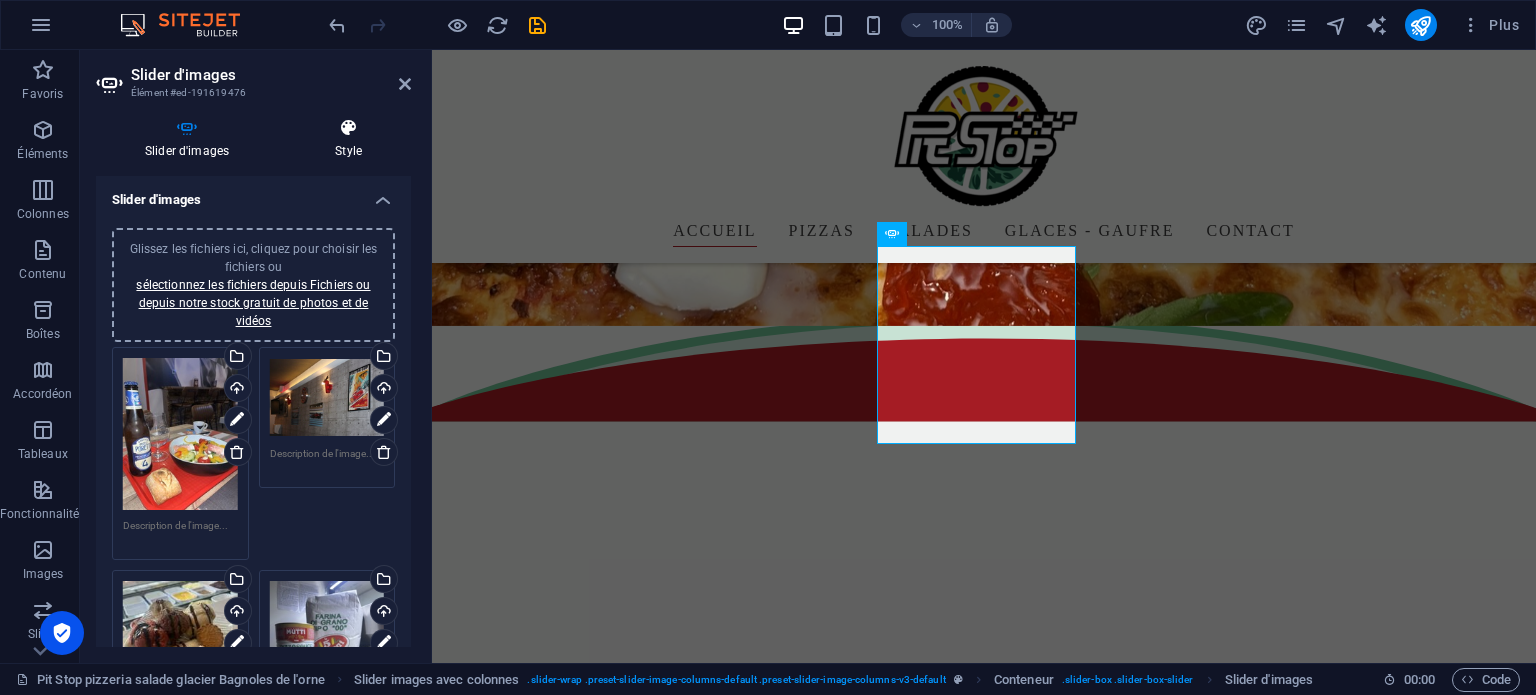 click on "Style" at bounding box center (348, 139) 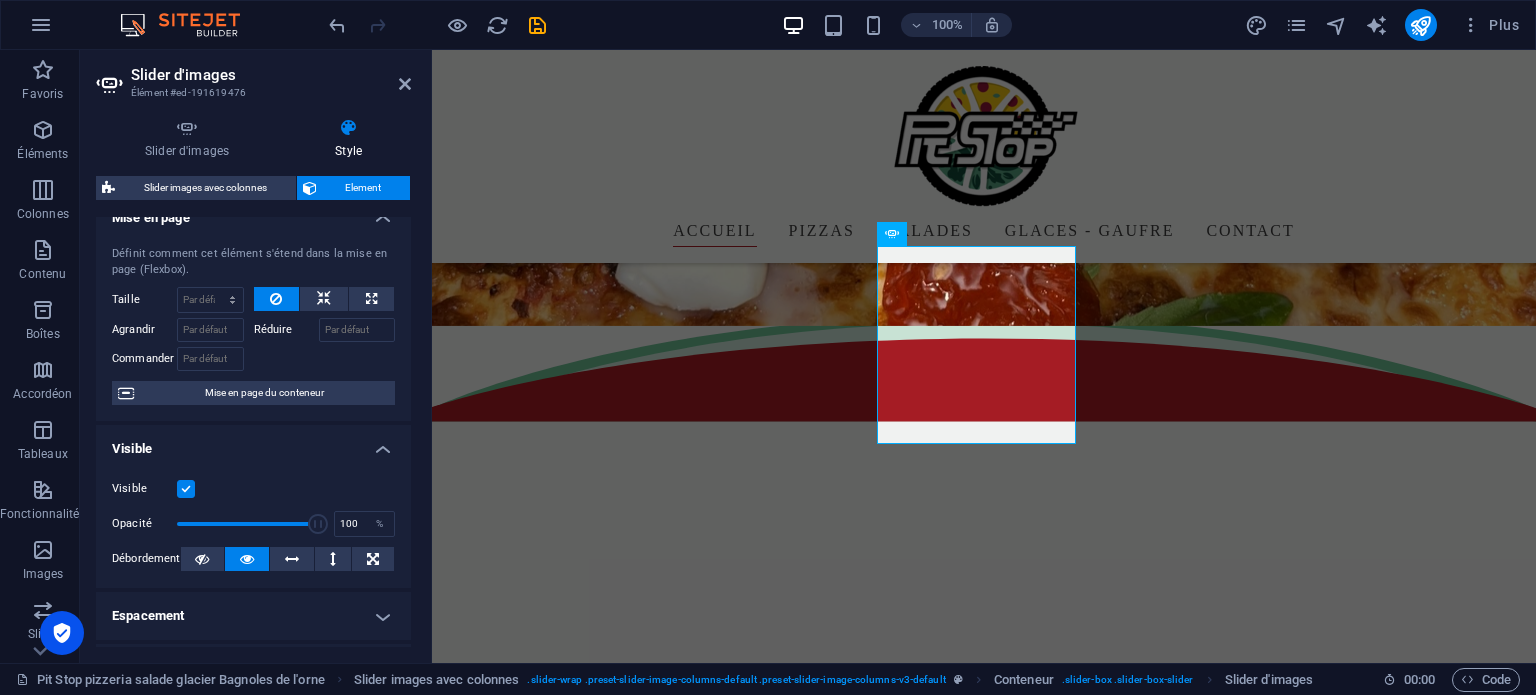 scroll, scrollTop: 24, scrollLeft: 0, axis: vertical 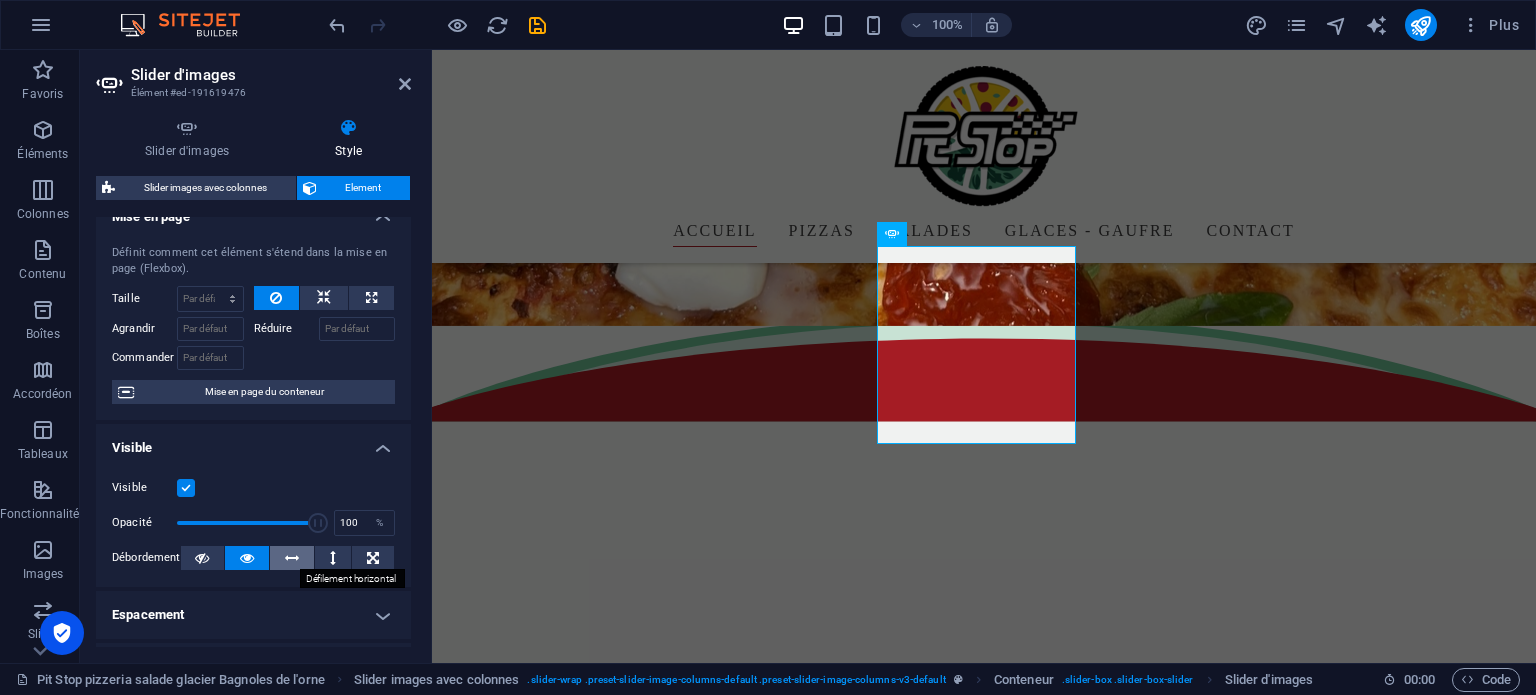 click at bounding box center (292, 558) 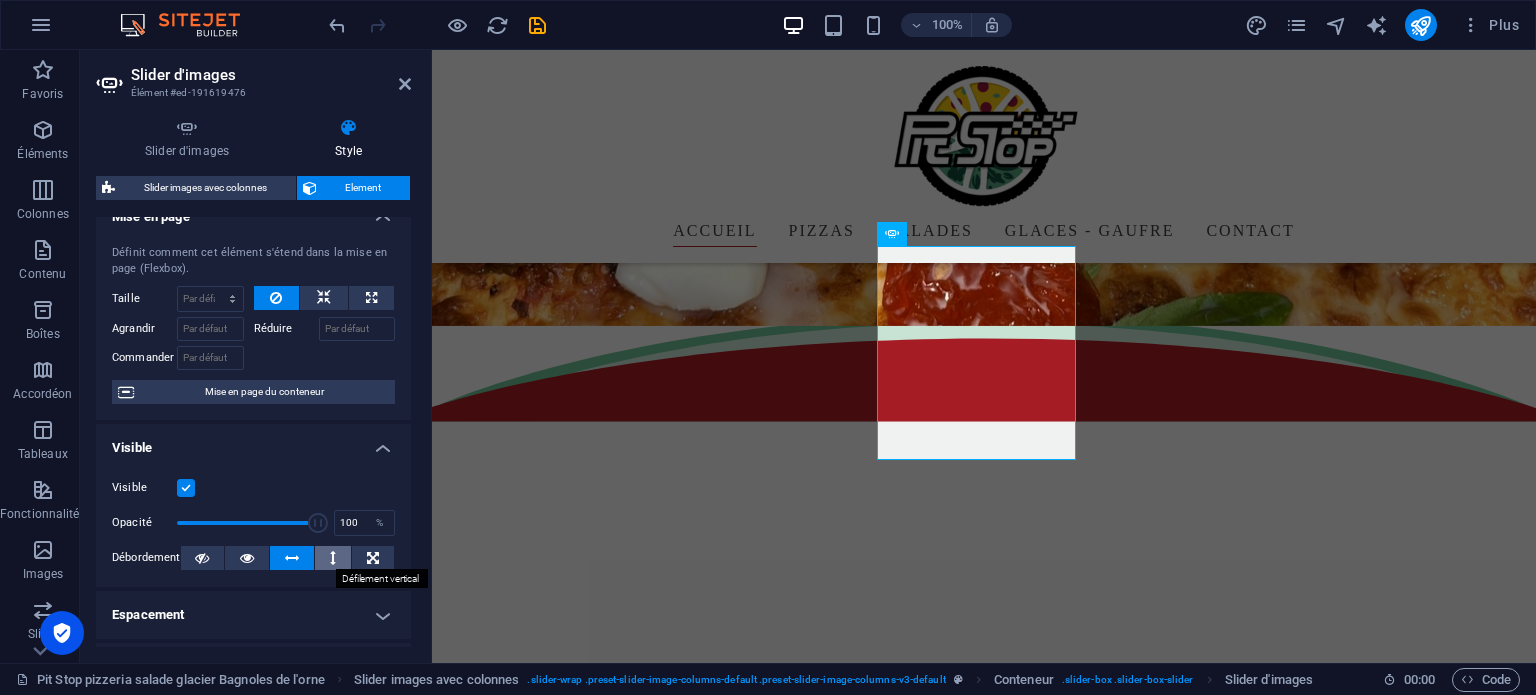 click at bounding box center (333, 558) 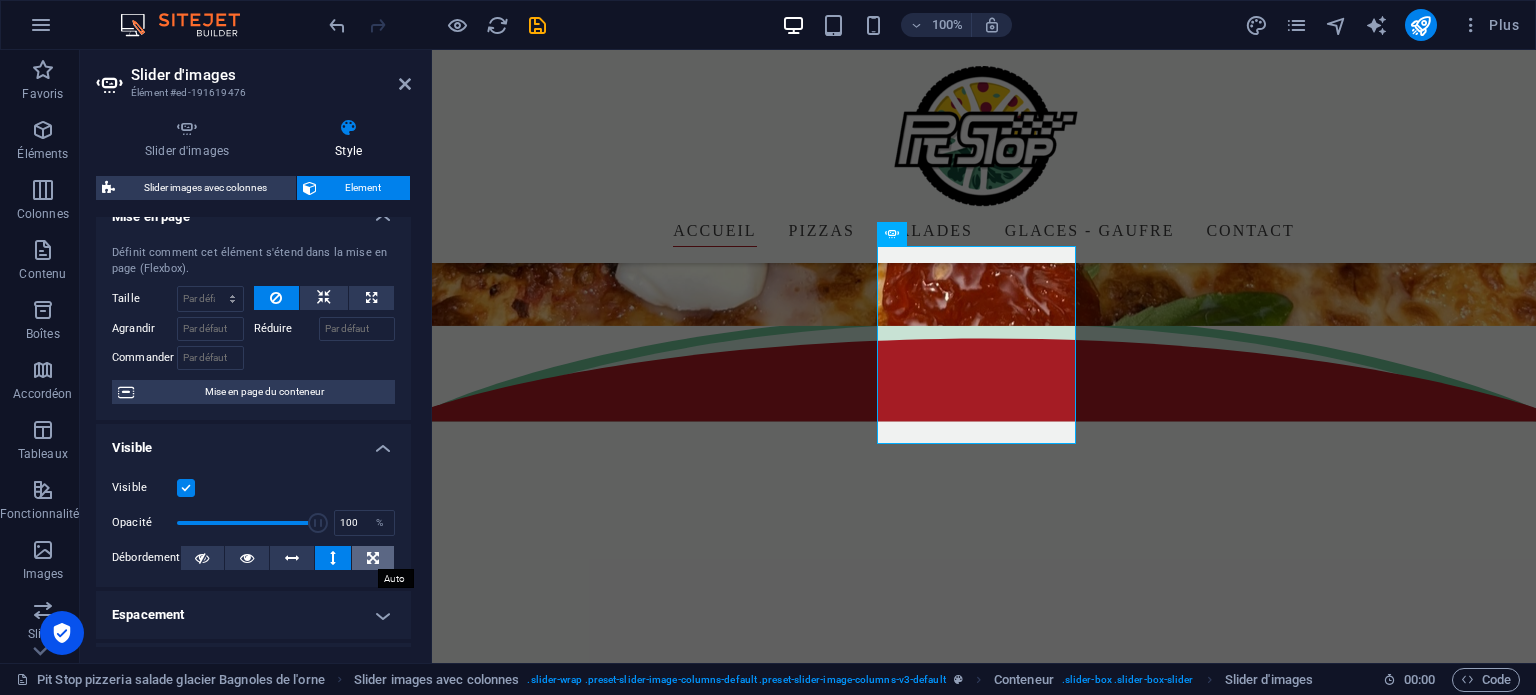 click at bounding box center [373, 558] 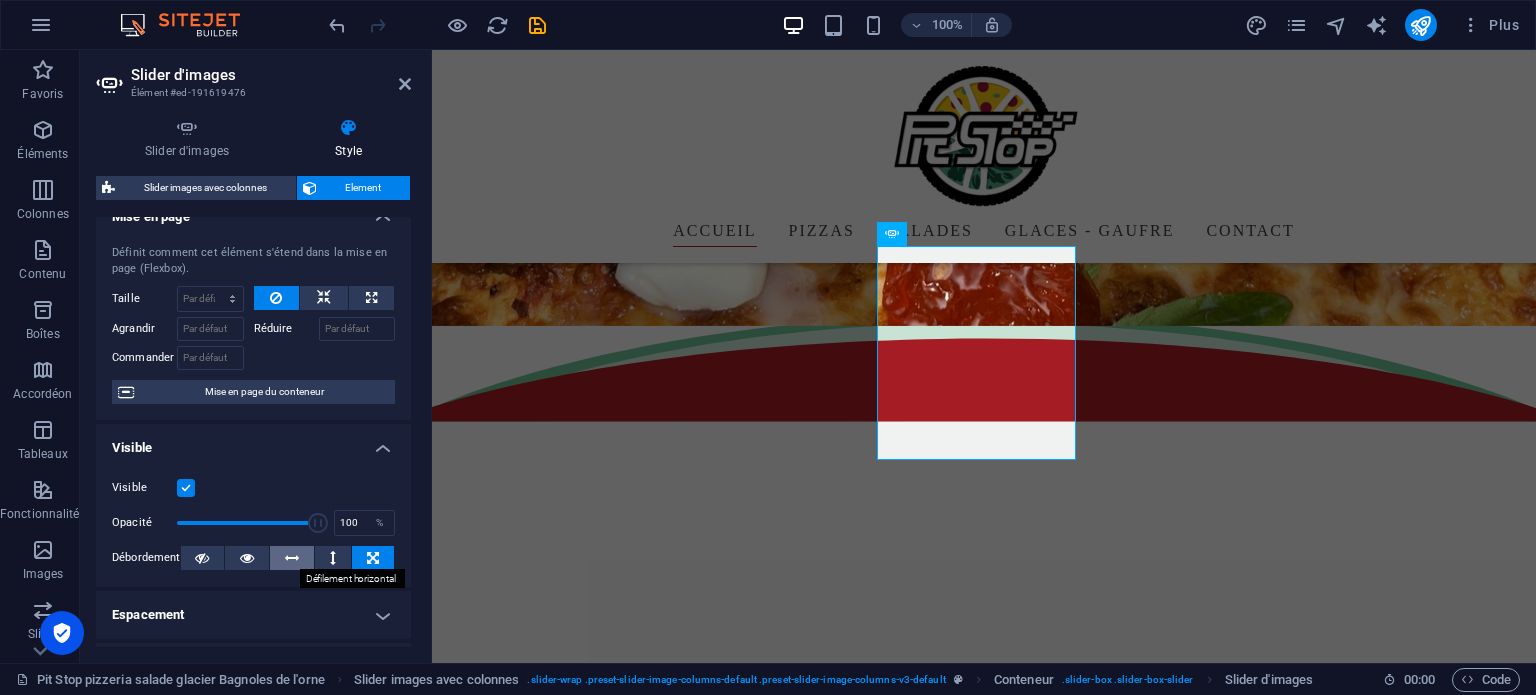click at bounding box center (292, 558) 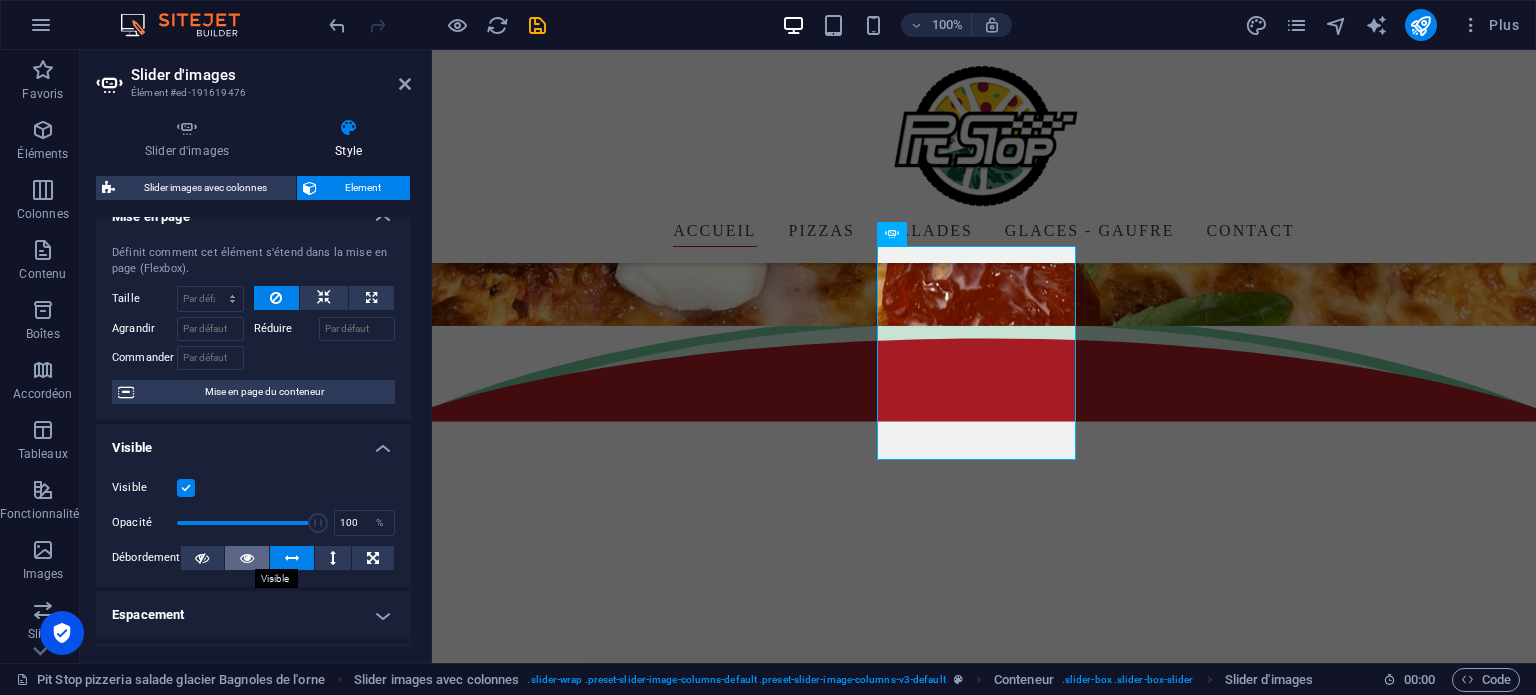 click at bounding box center (247, 558) 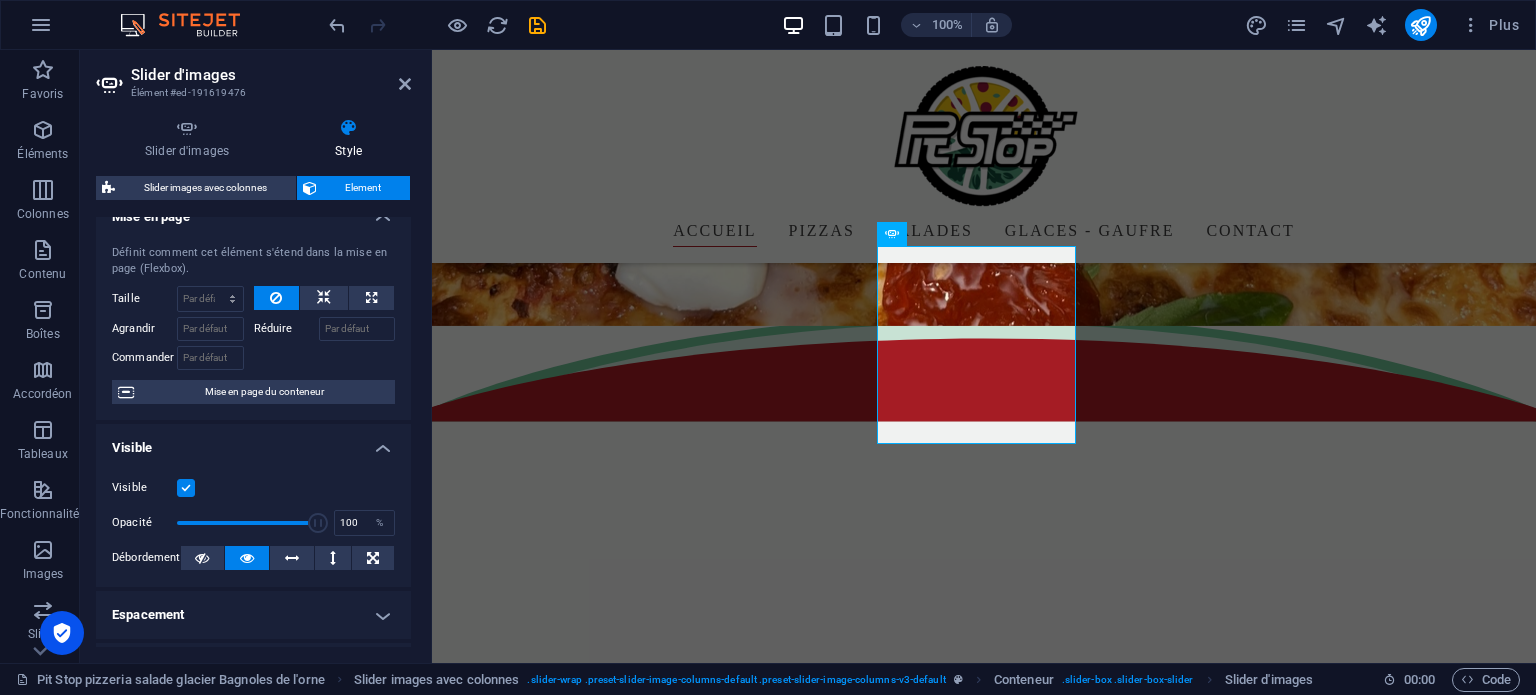 click at bounding box center (186, 488) 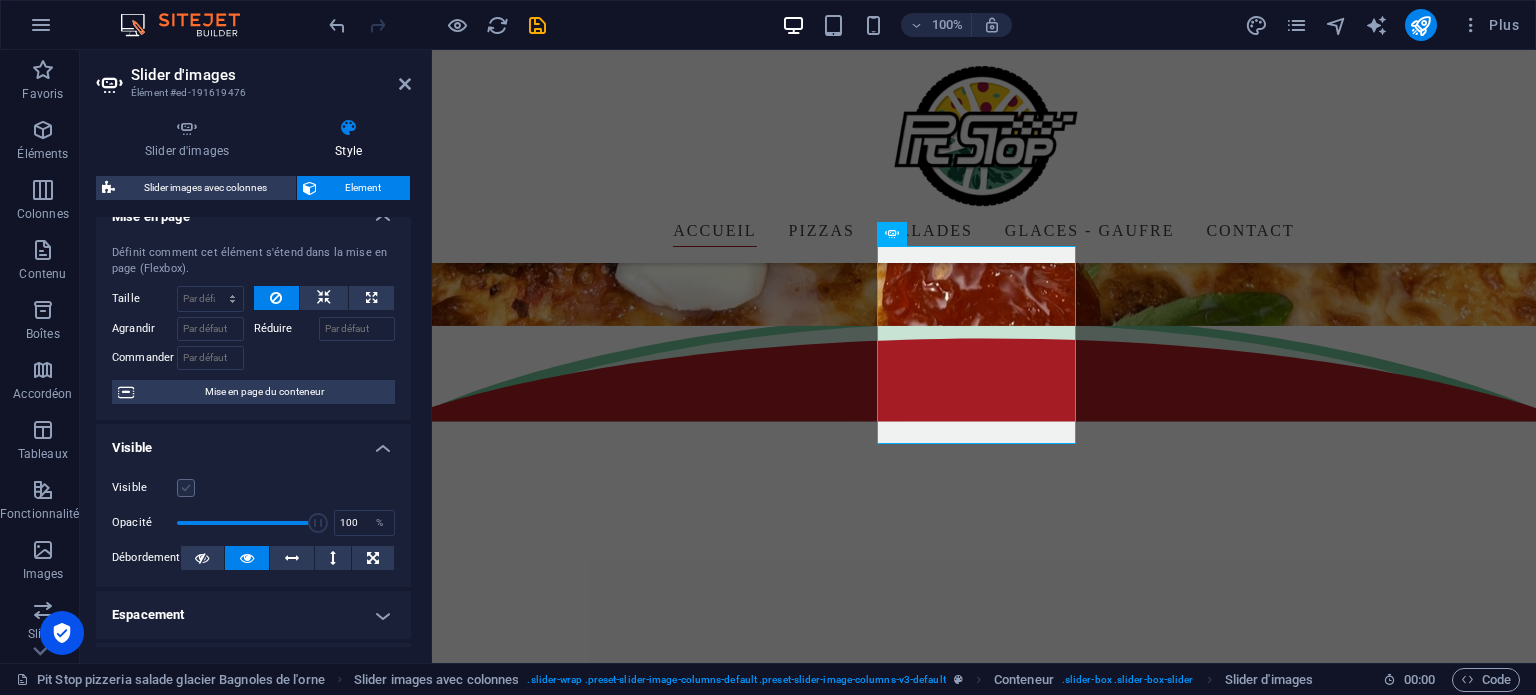 click at bounding box center [186, 488] 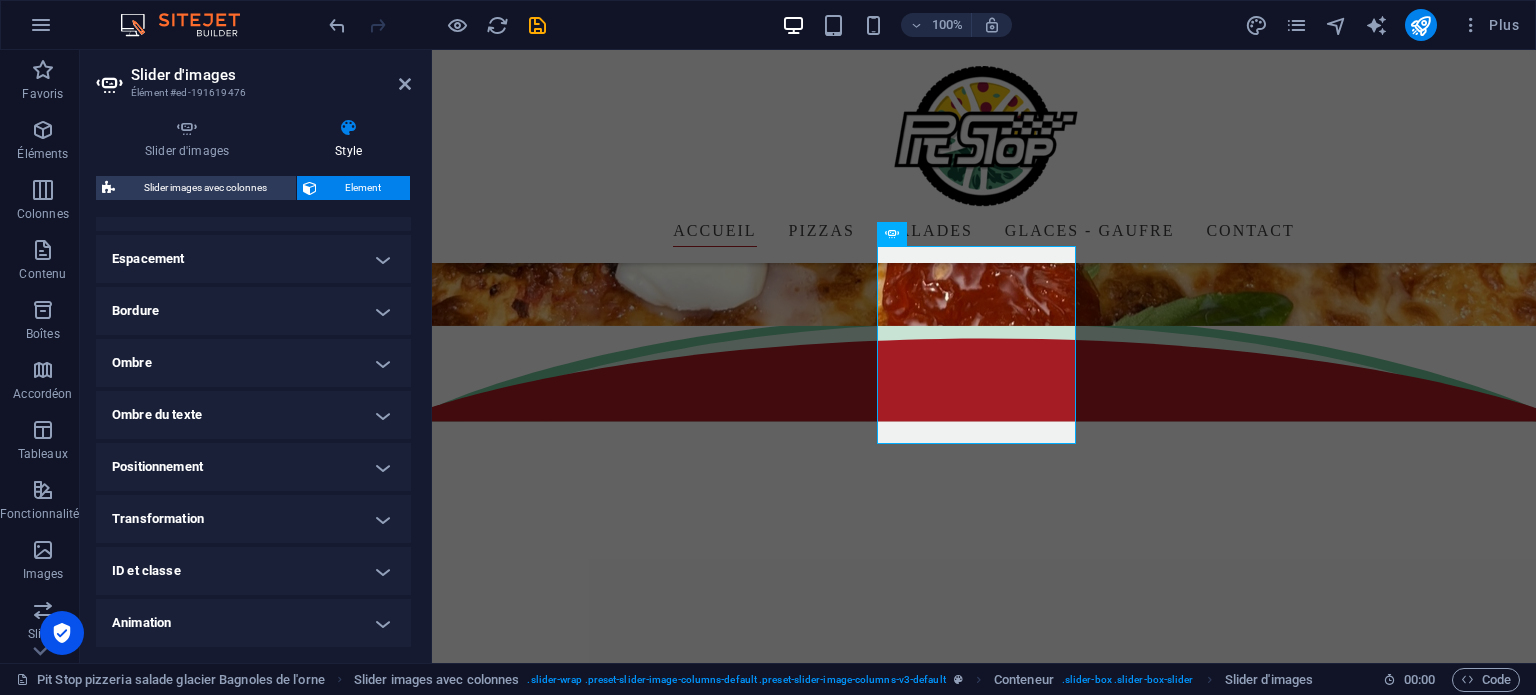scroll, scrollTop: 431, scrollLeft: 0, axis: vertical 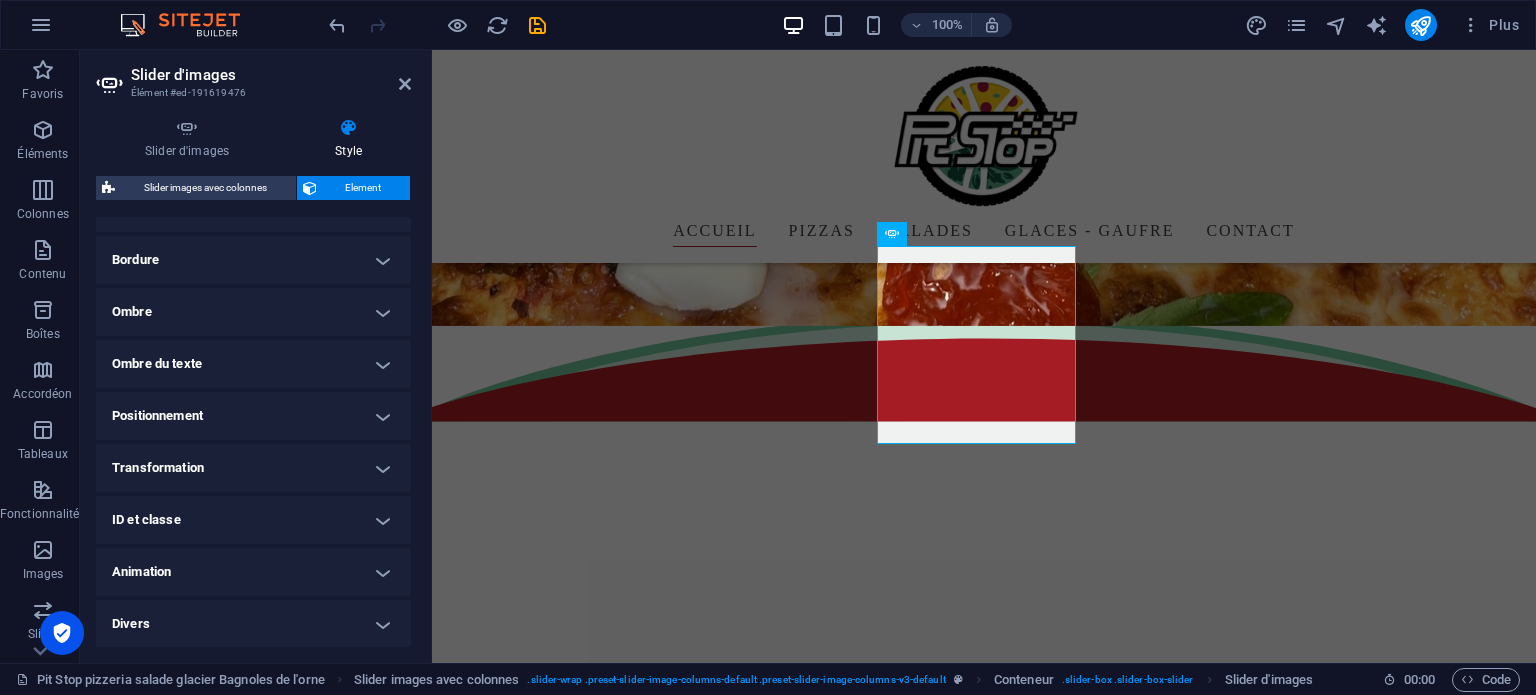 click on "Animation" at bounding box center [253, 572] 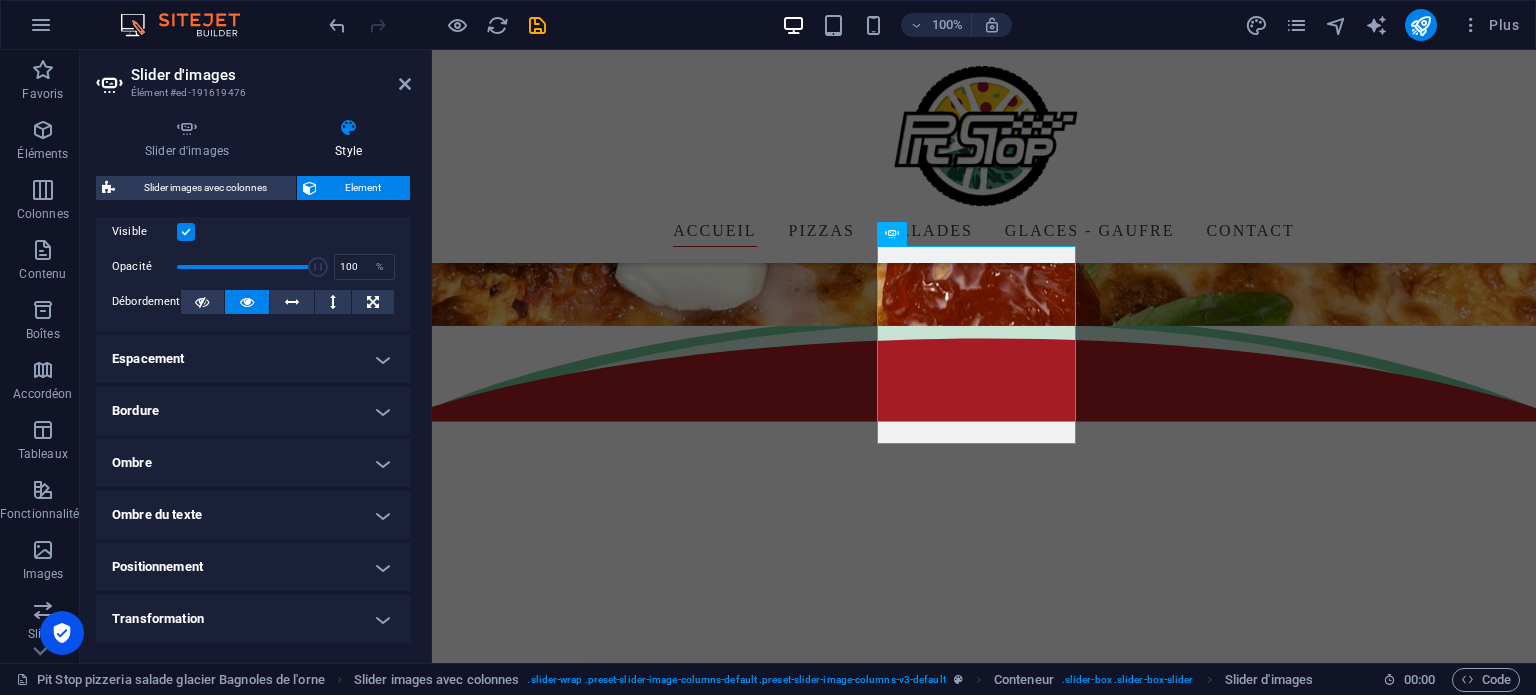 scroll, scrollTop: 147, scrollLeft: 0, axis: vertical 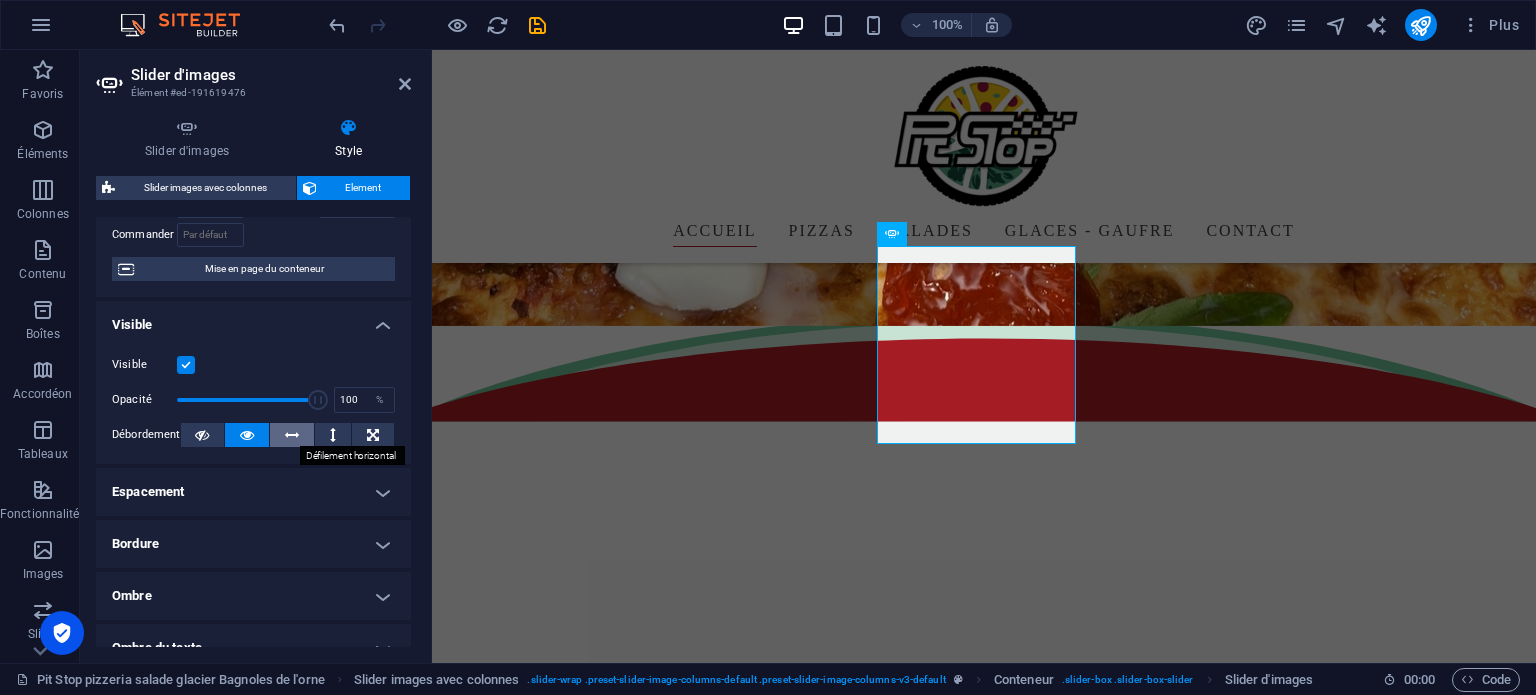click at bounding box center [292, 435] 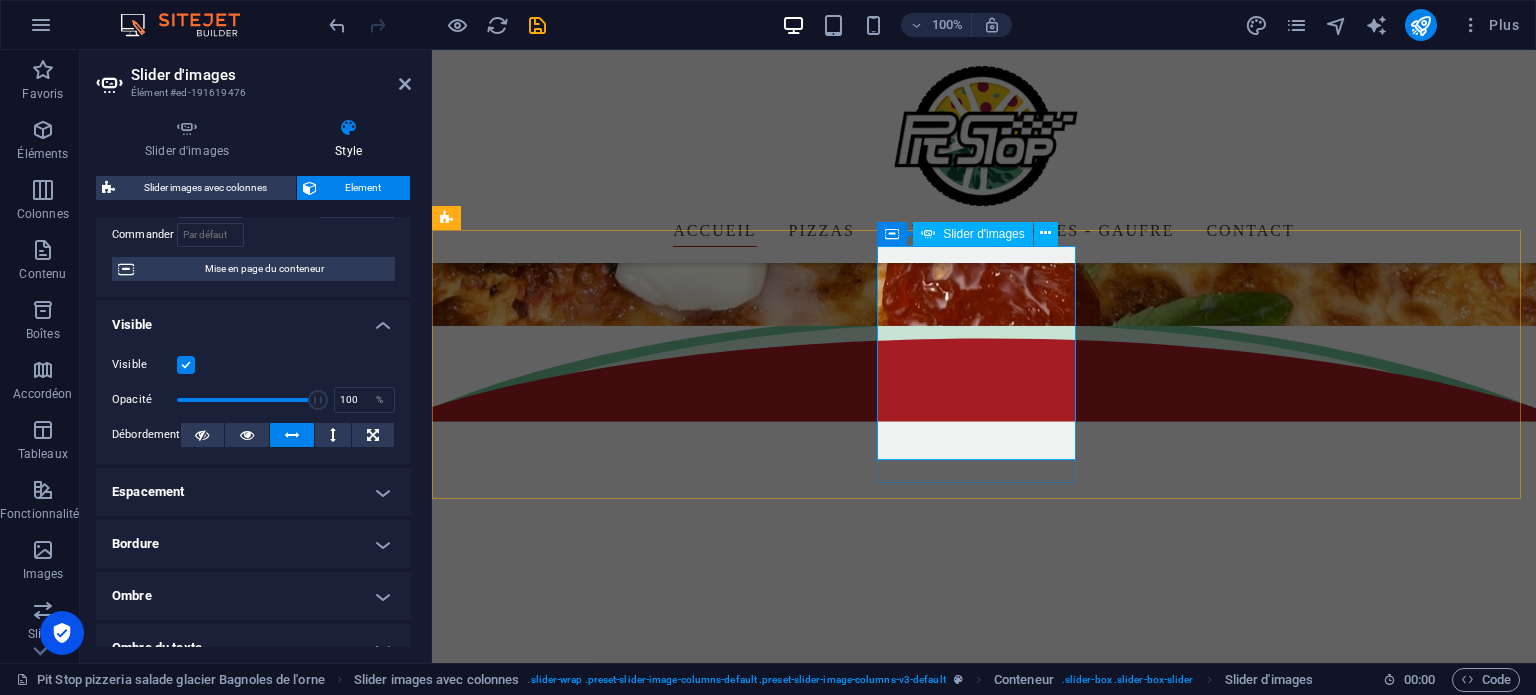 scroll, scrollTop: 0, scrollLeft: 56, axis: horizontal 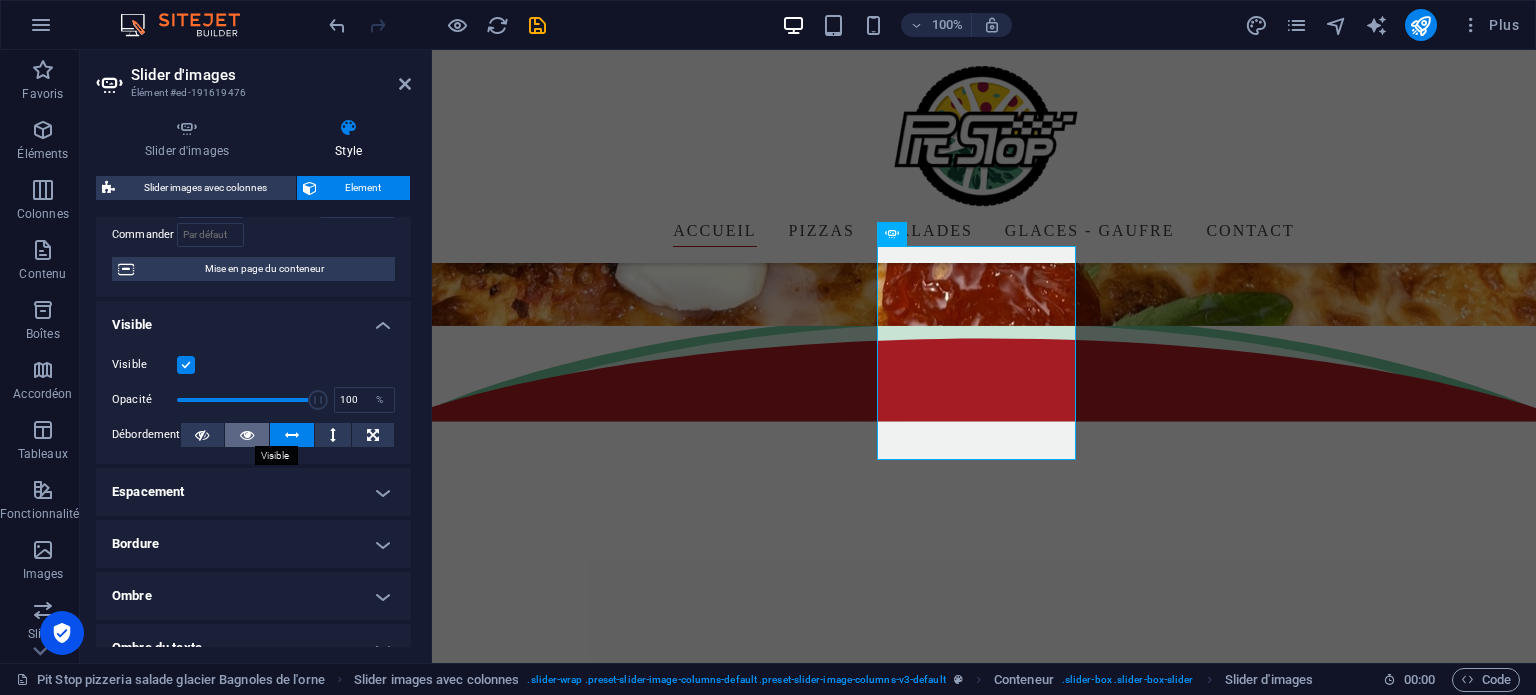 click at bounding box center (247, 435) 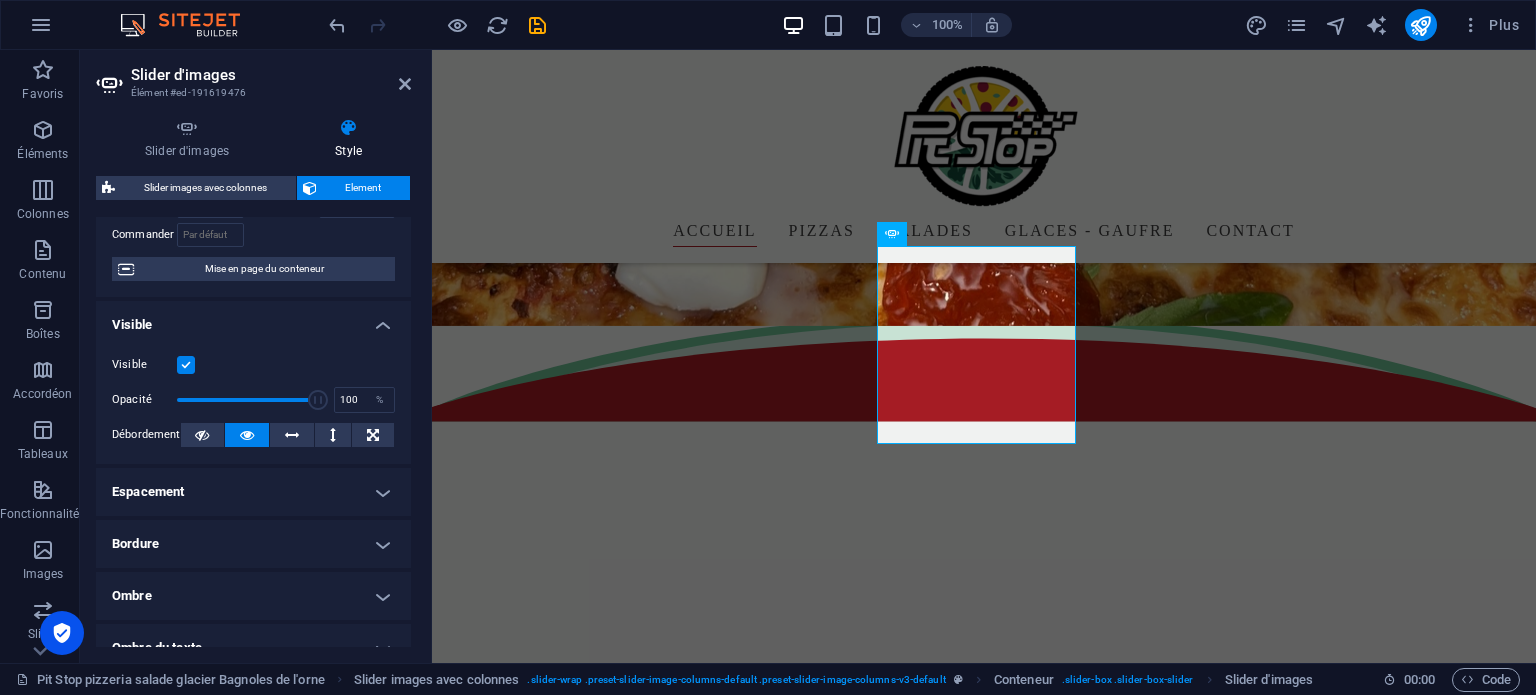 scroll, scrollTop: 0, scrollLeft: 0, axis: both 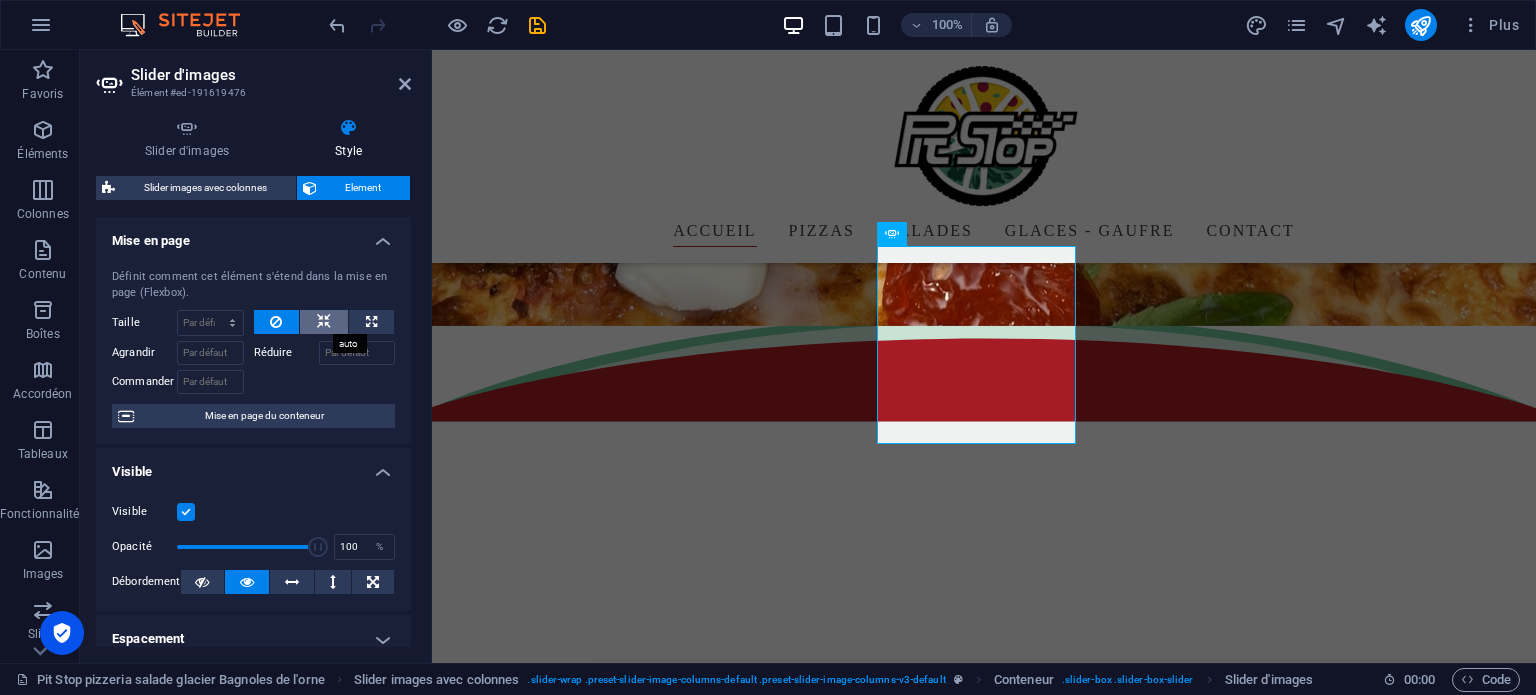 click at bounding box center (324, 322) 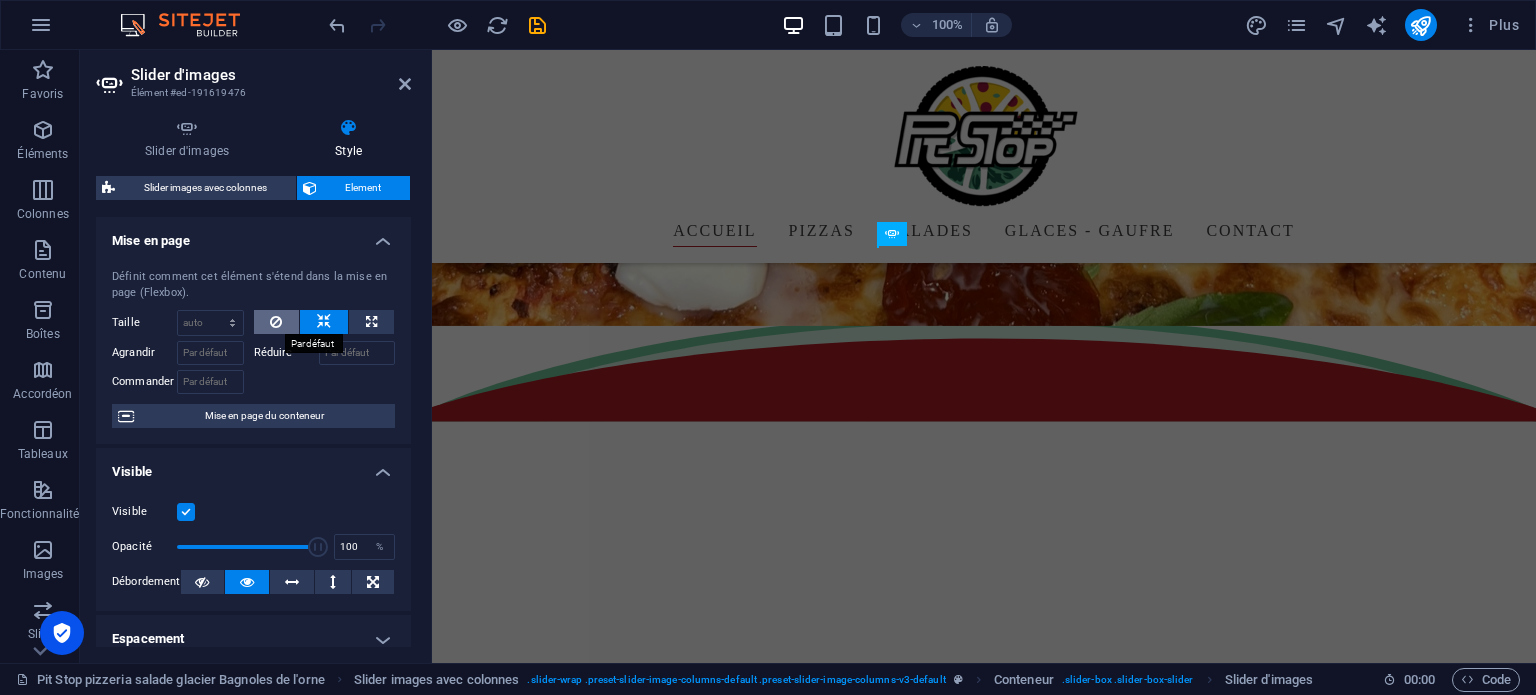 click at bounding box center [276, 322] 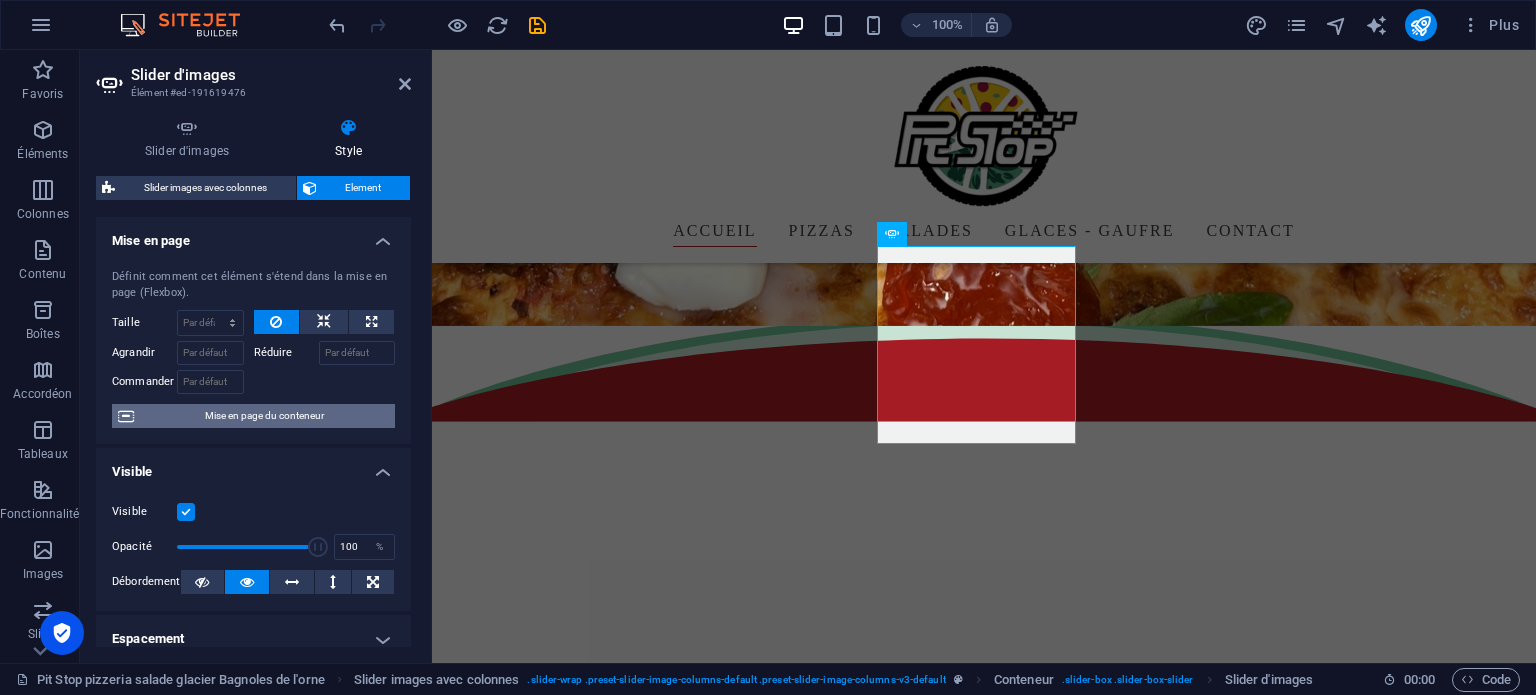 click on "Mise en page du conteneur" at bounding box center [264, 416] 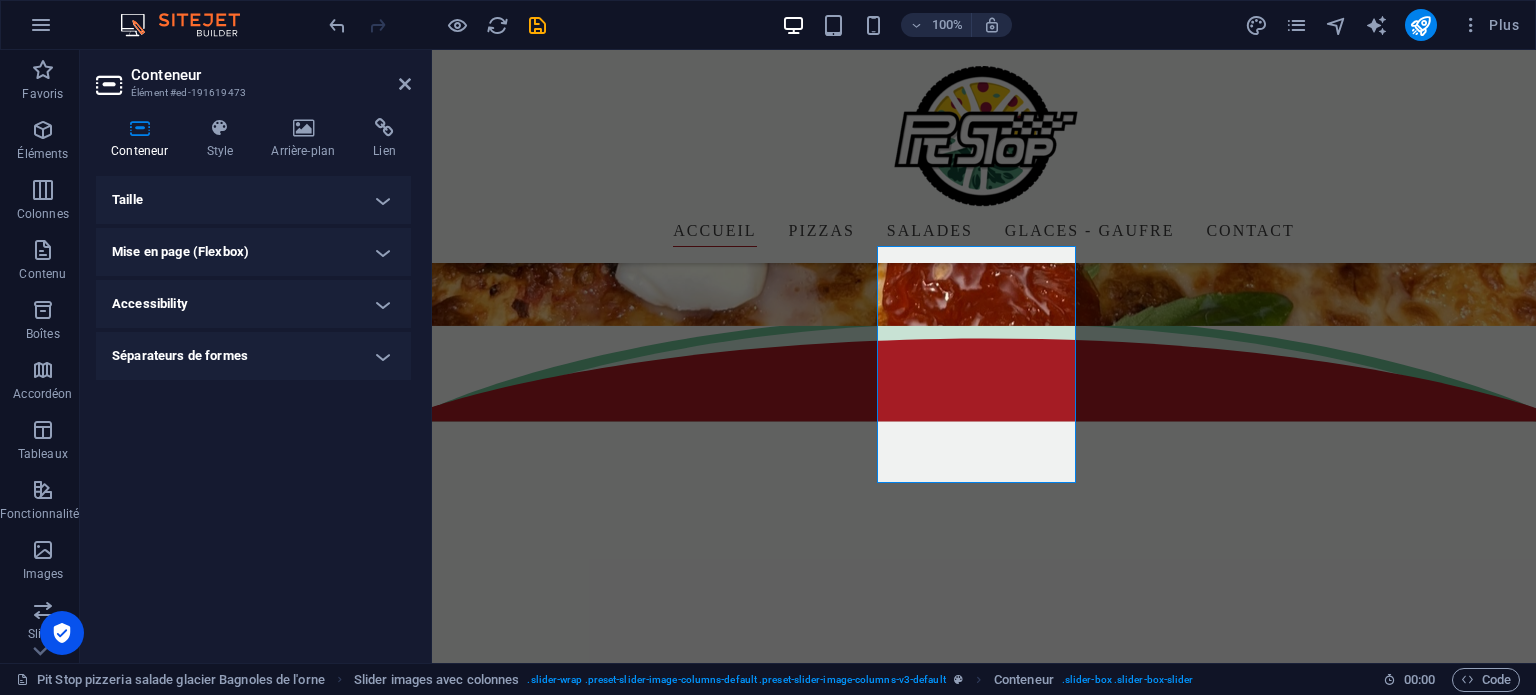 click on "Séparateurs de formes" at bounding box center [253, 356] 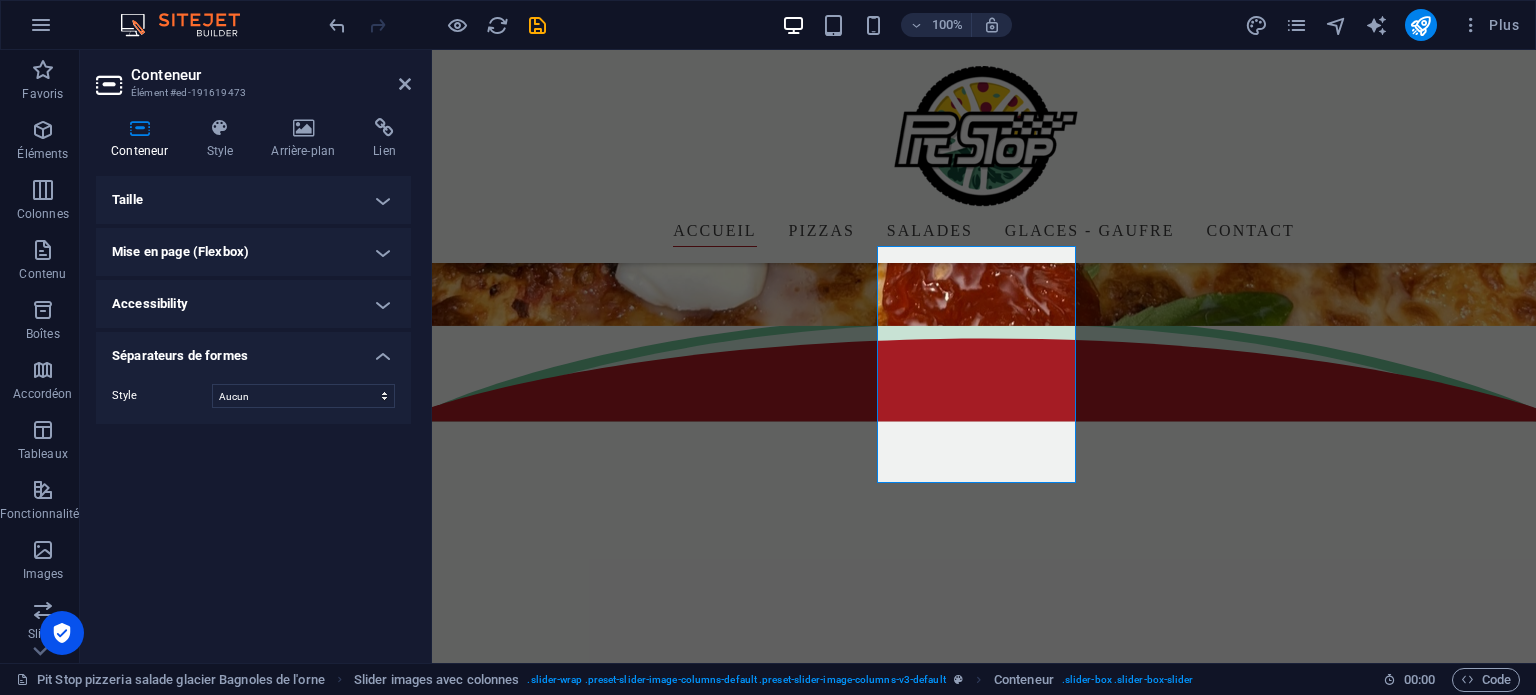 click on "Accessibility" at bounding box center (253, 304) 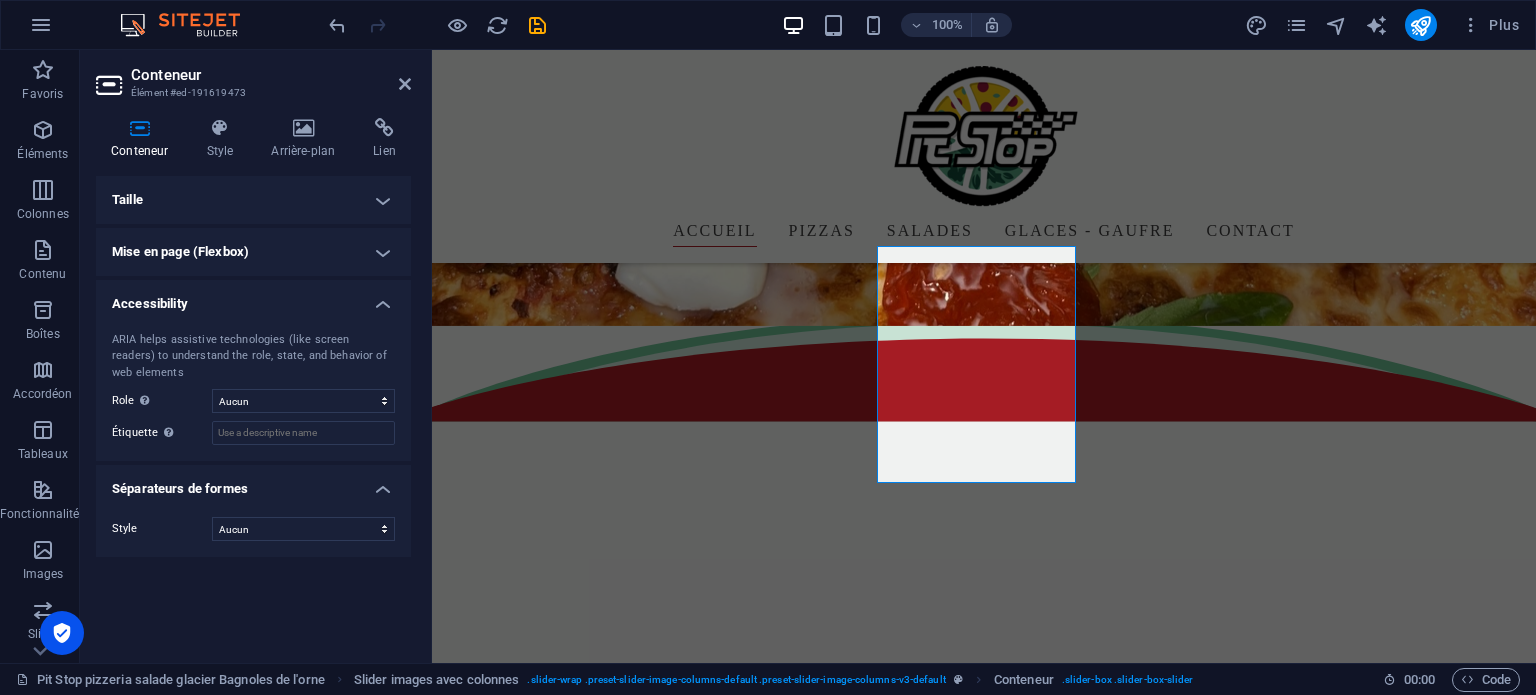 click on "Conteneur Style Arrière-plan Lien Taille Hauteur Par défaut px rem % vh vw Hauteur min. Aucun px rem % vh vw Largeur Par défaut px rem % em vh vw Largeur min. Aucun px rem % vh vw Largeur du contenu Par défaut Largeur personnalisée Largeur Par défaut px rem % em vh vw Largeur min. Aucun px rem % vh vw Marge intérieure par défaut Personnaliser espacement La largeur et la marge intérieure par défaut peuvent être modifiées dans Design. Modifier le design Mise en page (Flexbox) Alignement Détermine la direction de l'axe (flex). Par défaut Axe principal Détermine comment les éléments doivent se comporter le long de l'axe principal de ce conteneur (justify content) Par défaut Axe secondaire Contrôle la direction verticale de l'élément à l'intérieur du conteneur (align-items). Par défaut Retour automatique Par défaut On Off Remplir Contrôle les distances et la direction des éléments sur l'axe Y sur plusieurs lignes (align-content). Par défaut Accessibility Role Aucun 100" at bounding box center (253, 382) 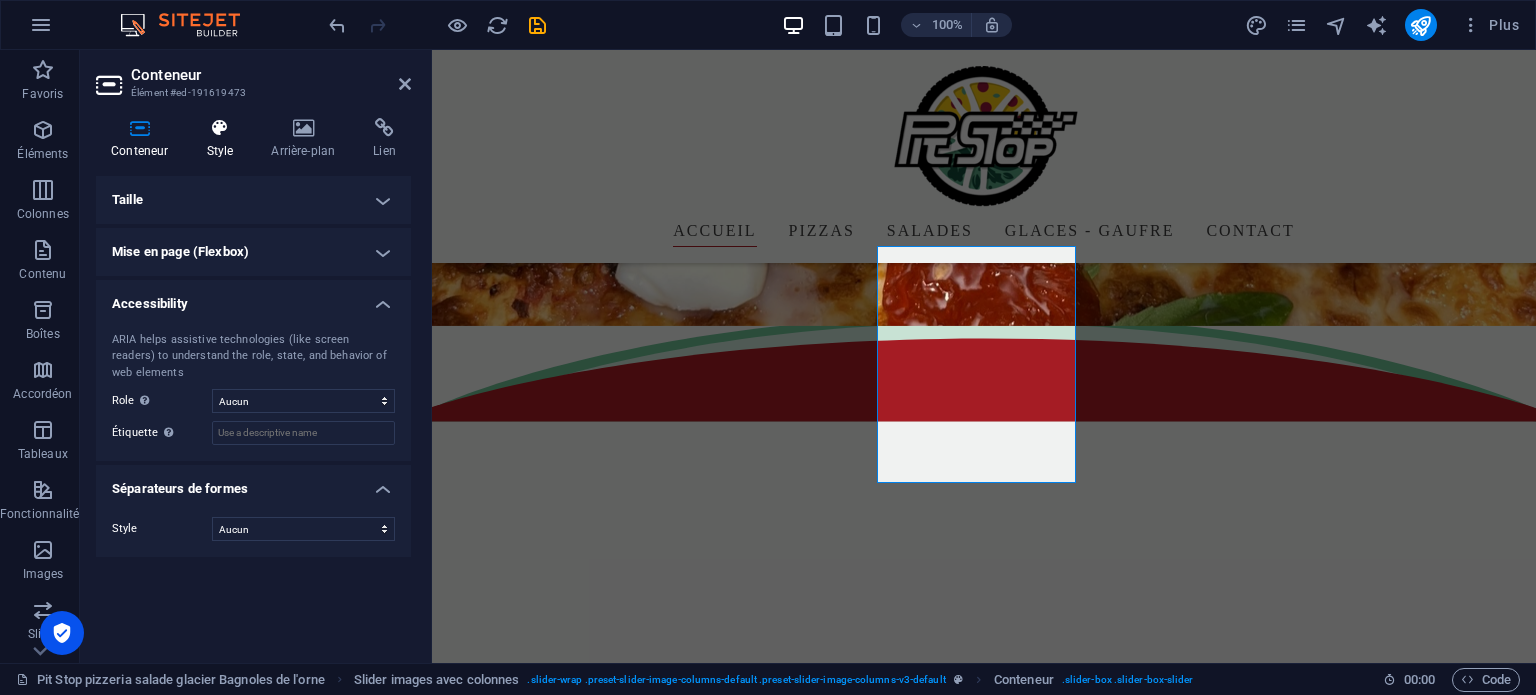 click at bounding box center (219, 128) 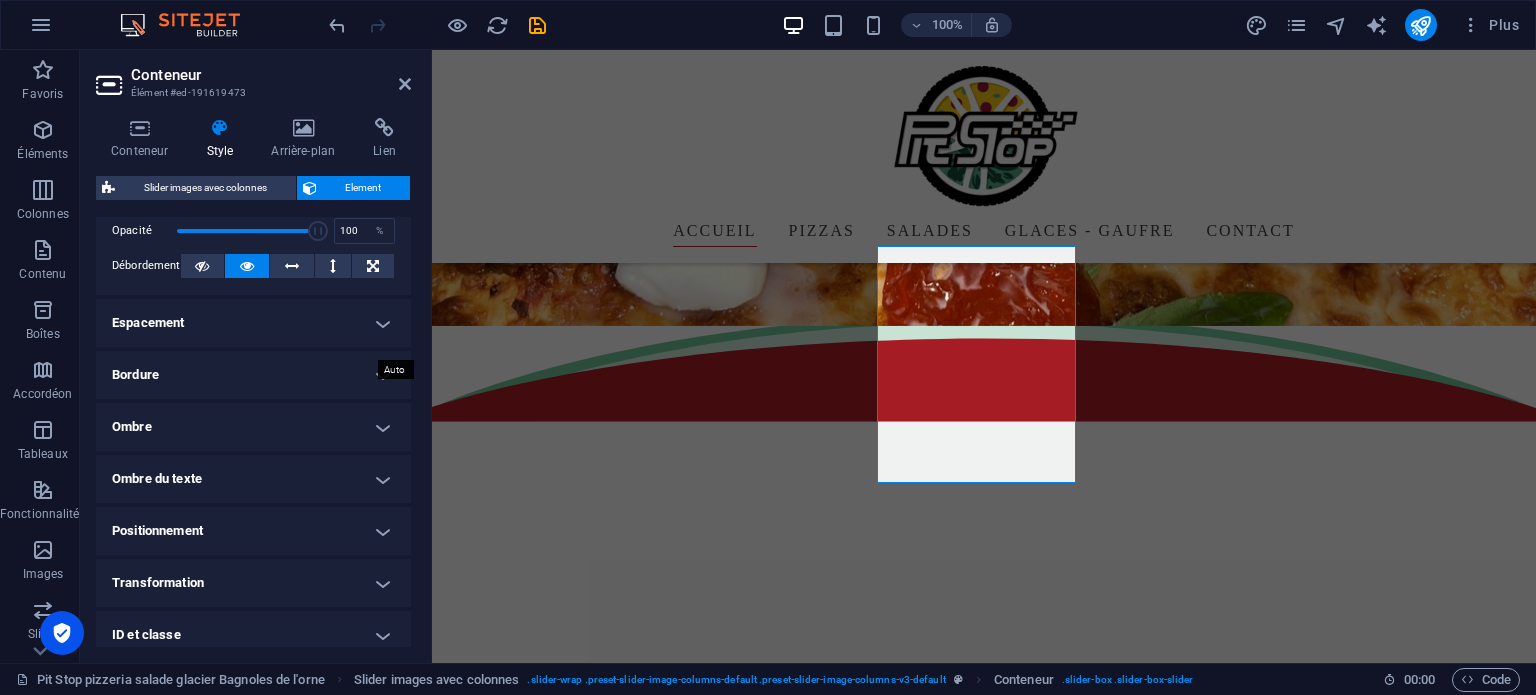 scroll, scrollTop: 320, scrollLeft: 0, axis: vertical 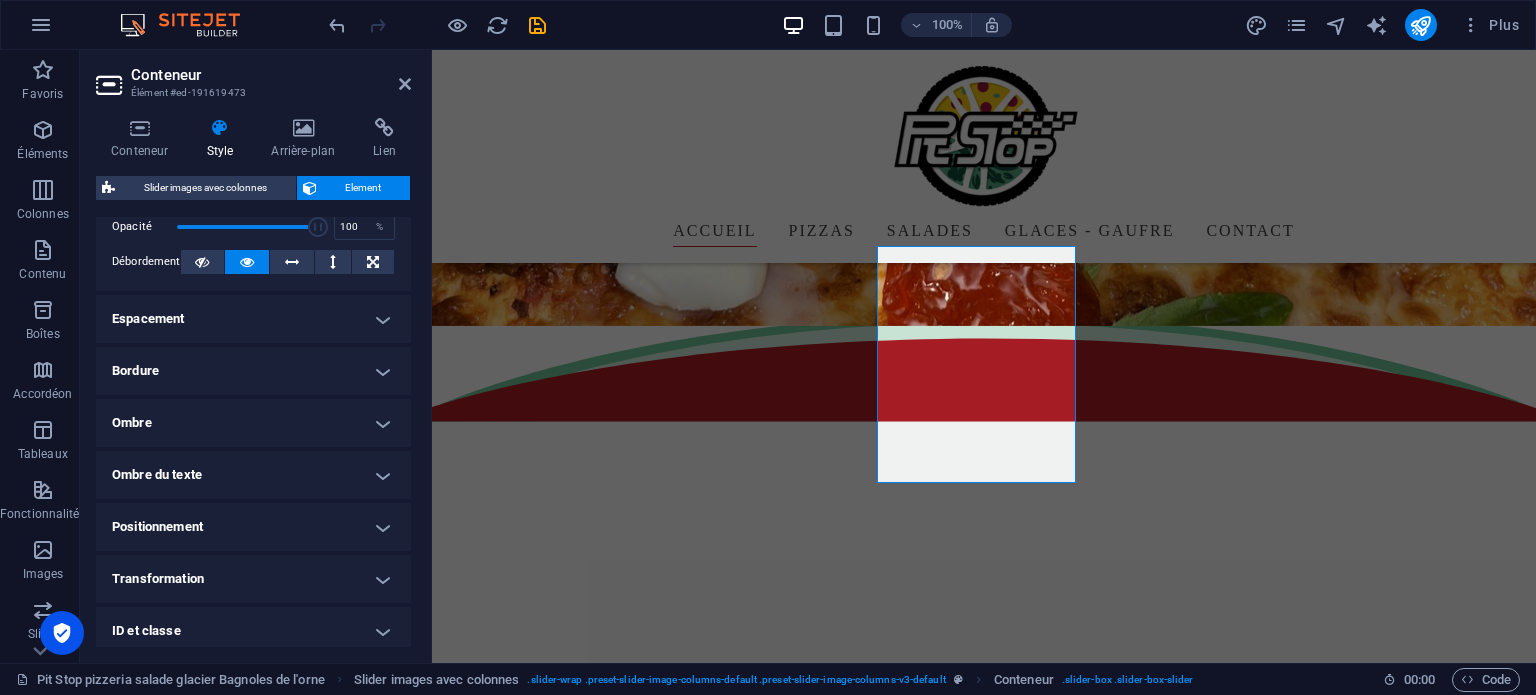 click on "Espacement" at bounding box center [253, 319] 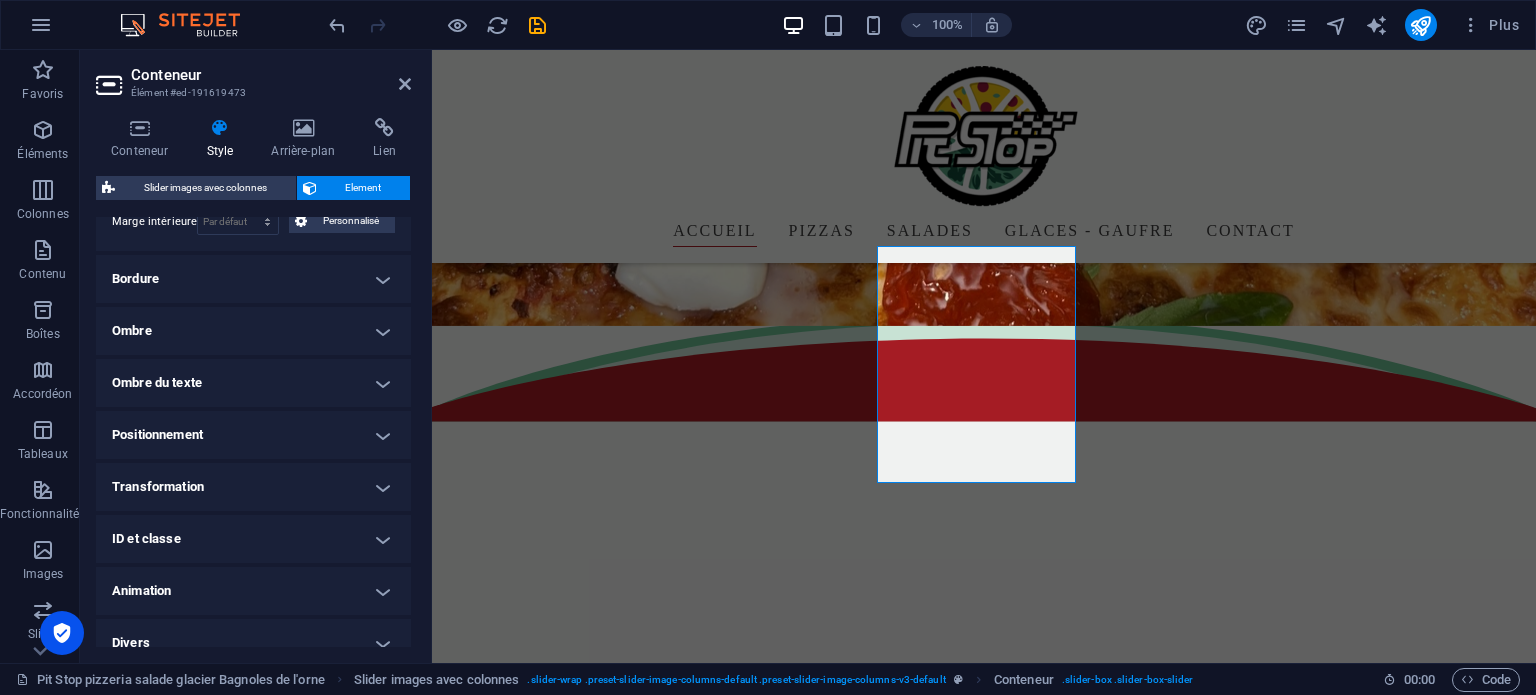 scroll, scrollTop: 494, scrollLeft: 0, axis: vertical 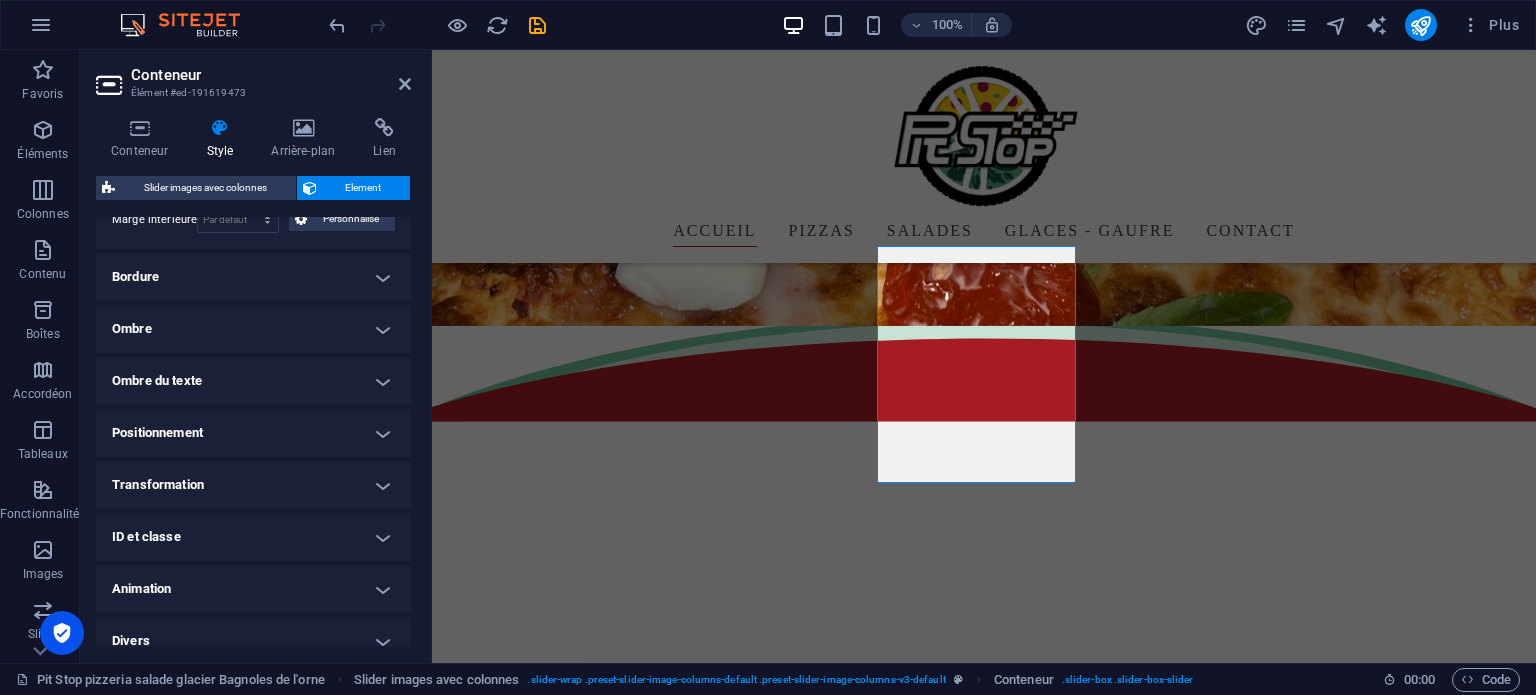 click on "Ombre" at bounding box center (253, 329) 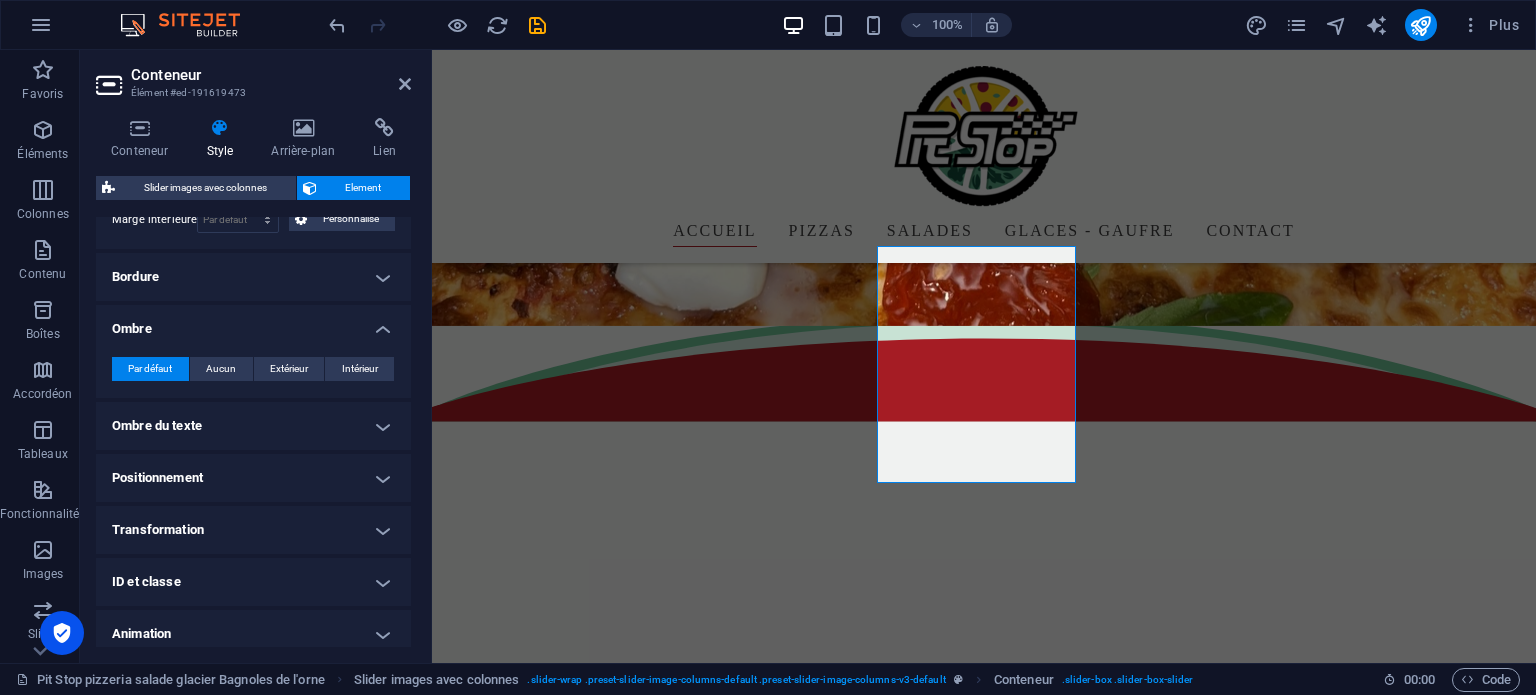 click on "Bordure" at bounding box center [253, 277] 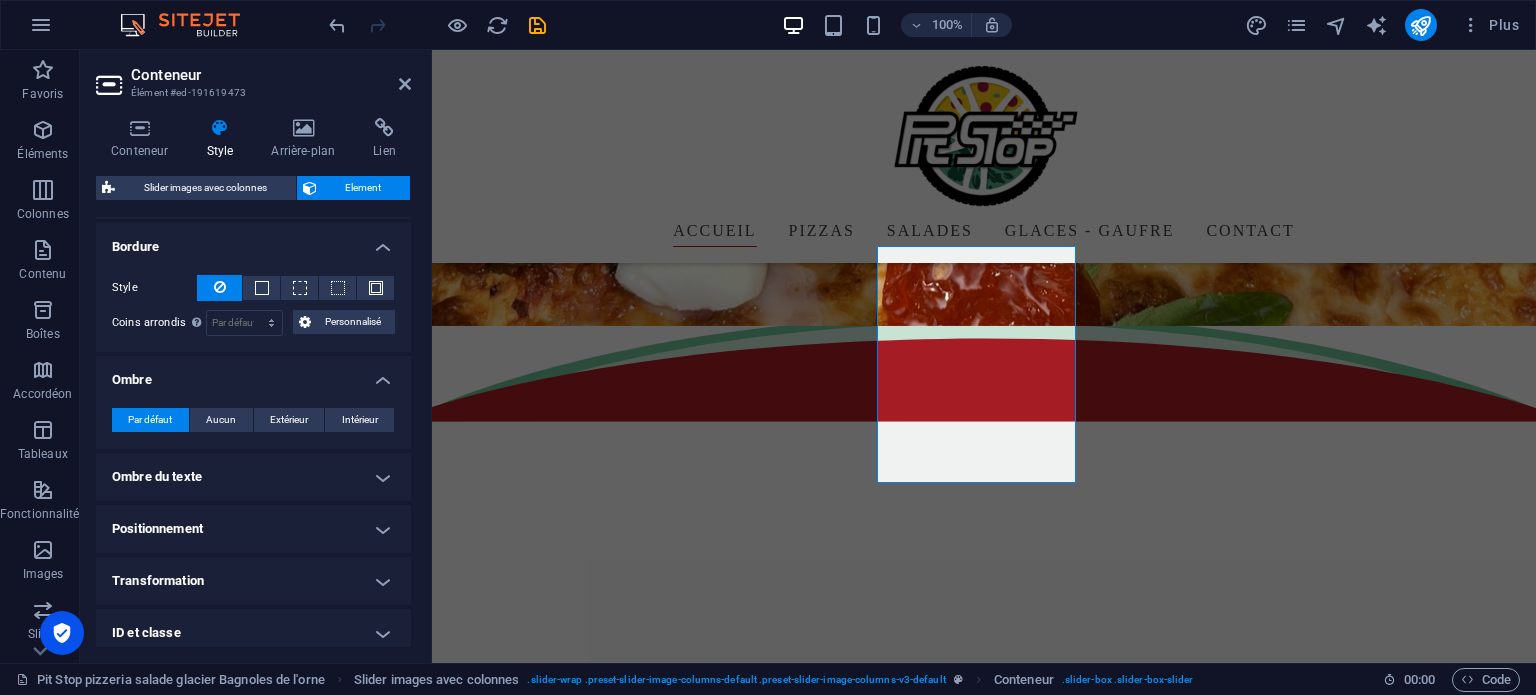 scroll, scrollTop: 635, scrollLeft: 0, axis: vertical 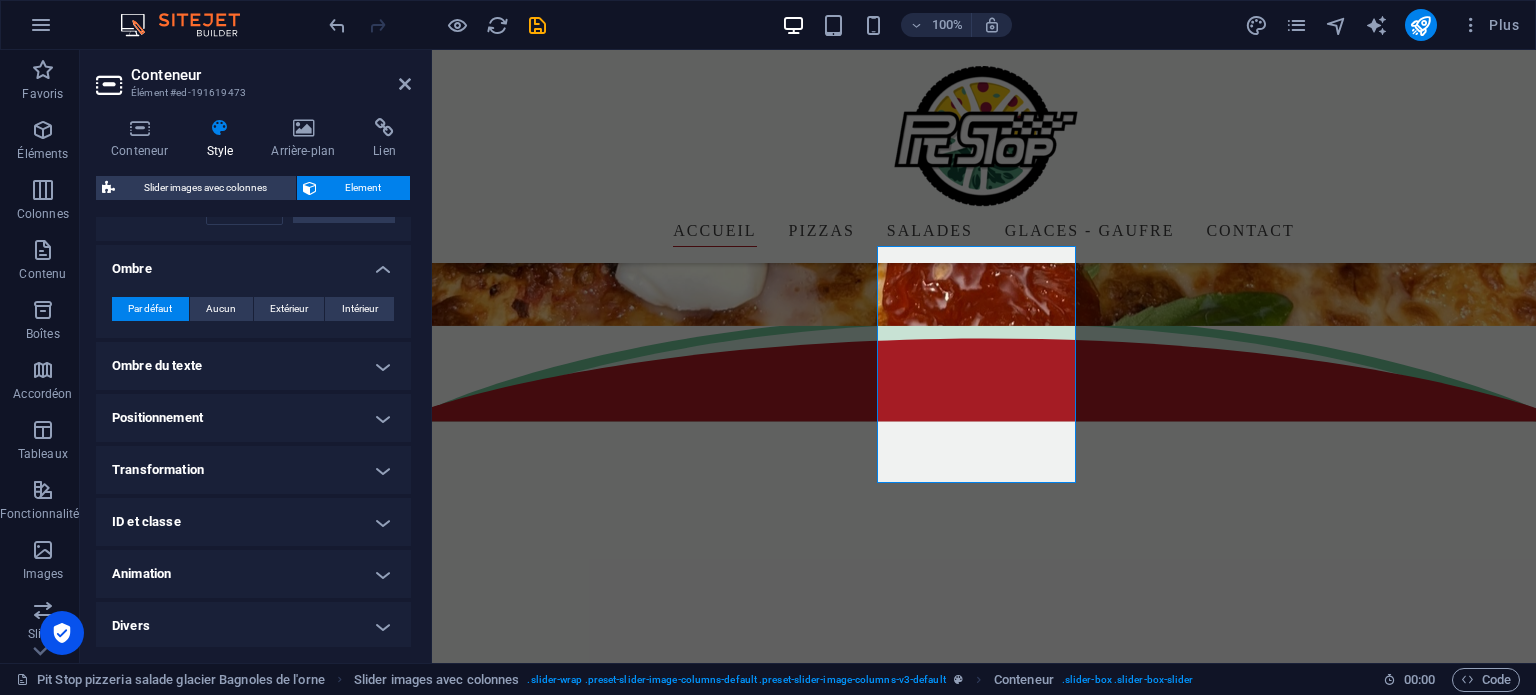 click on "Animation" at bounding box center [253, 574] 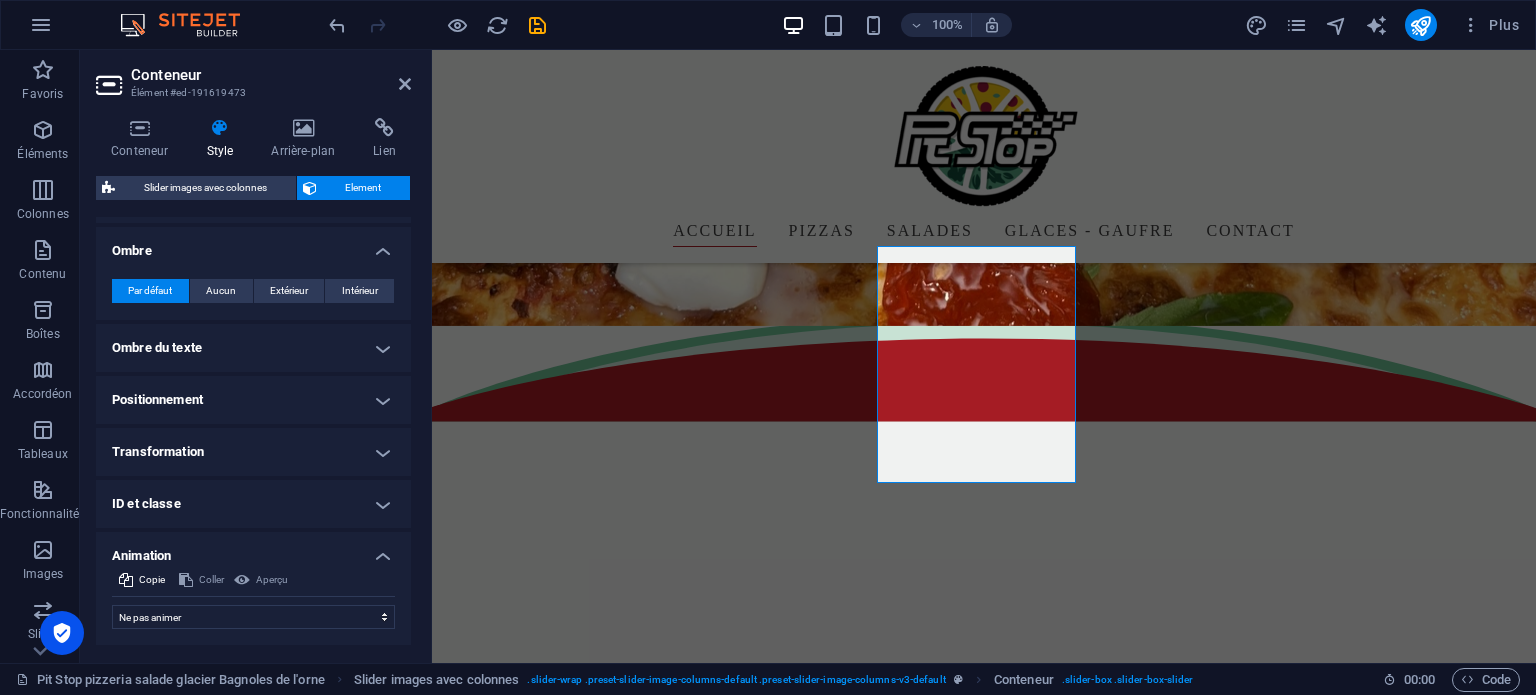 scroll, scrollTop: 700, scrollLeft: 0, axis: vertical 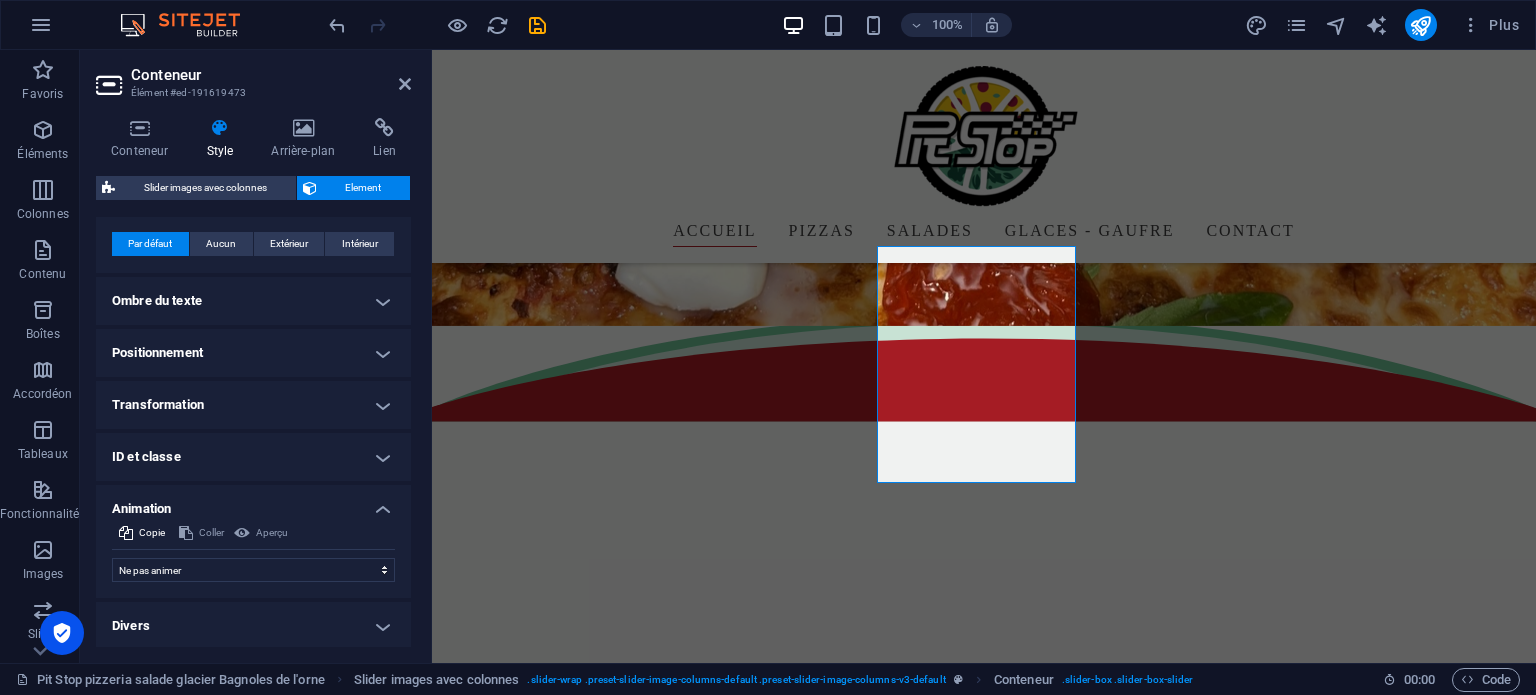 click on "Divers" at bounding box center (253, 626) 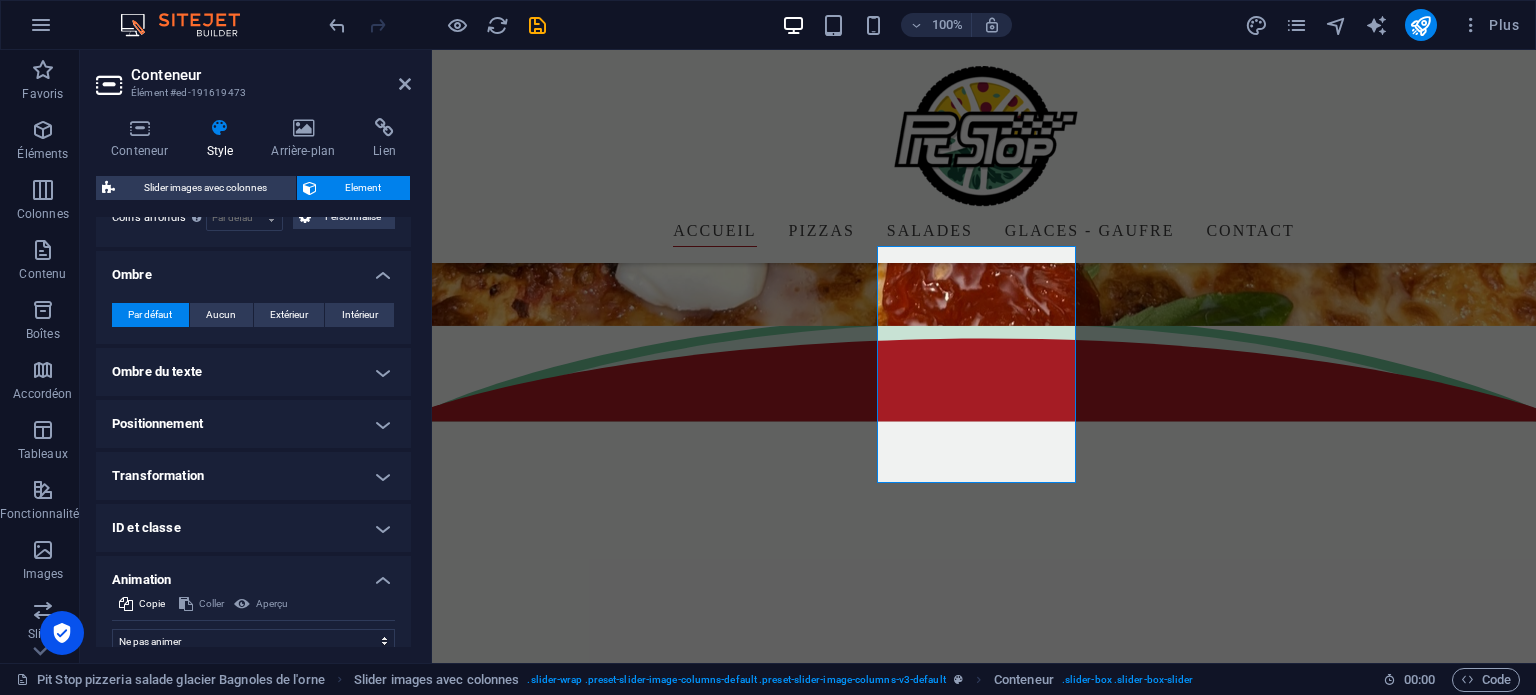 scroll, scrollTop: 615, scrollLeft: 0, axis: vertical 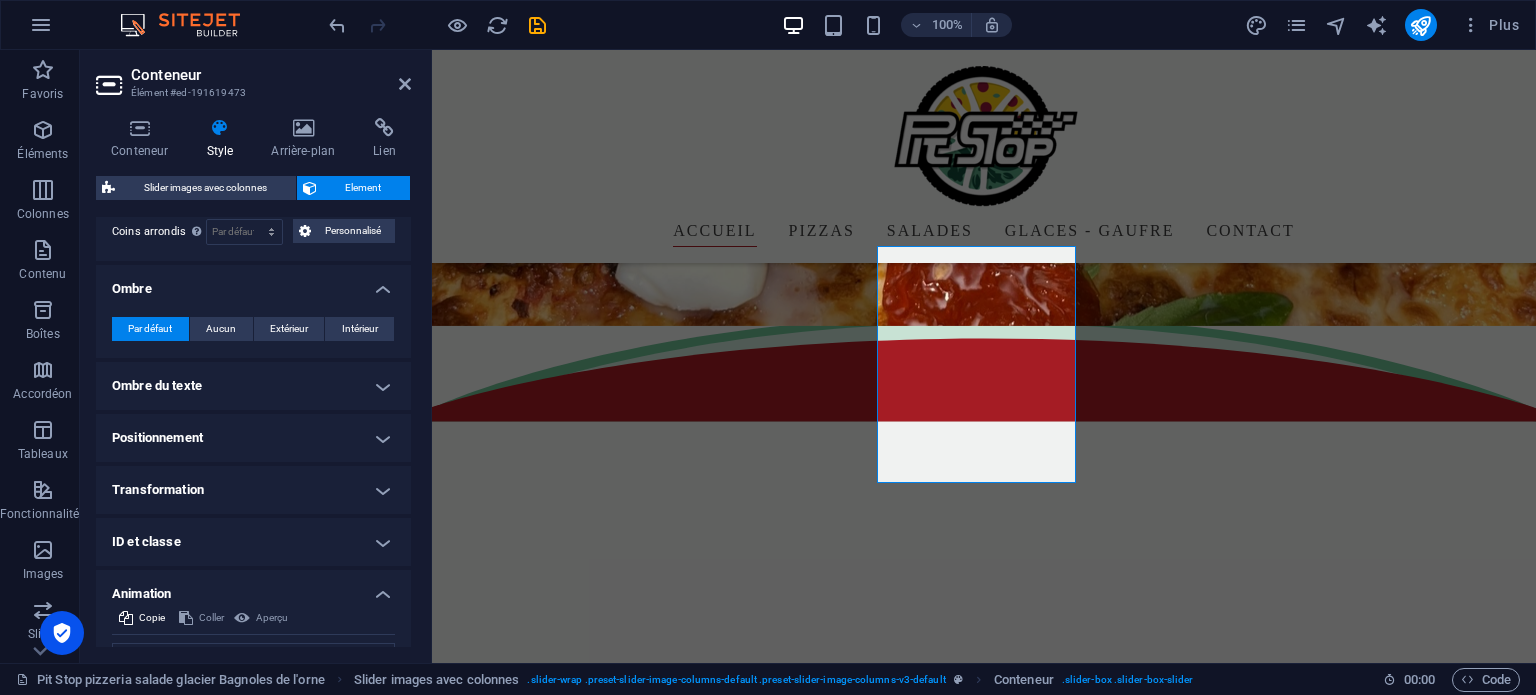 click on "ID et classe" at bounding box center [253, 542] 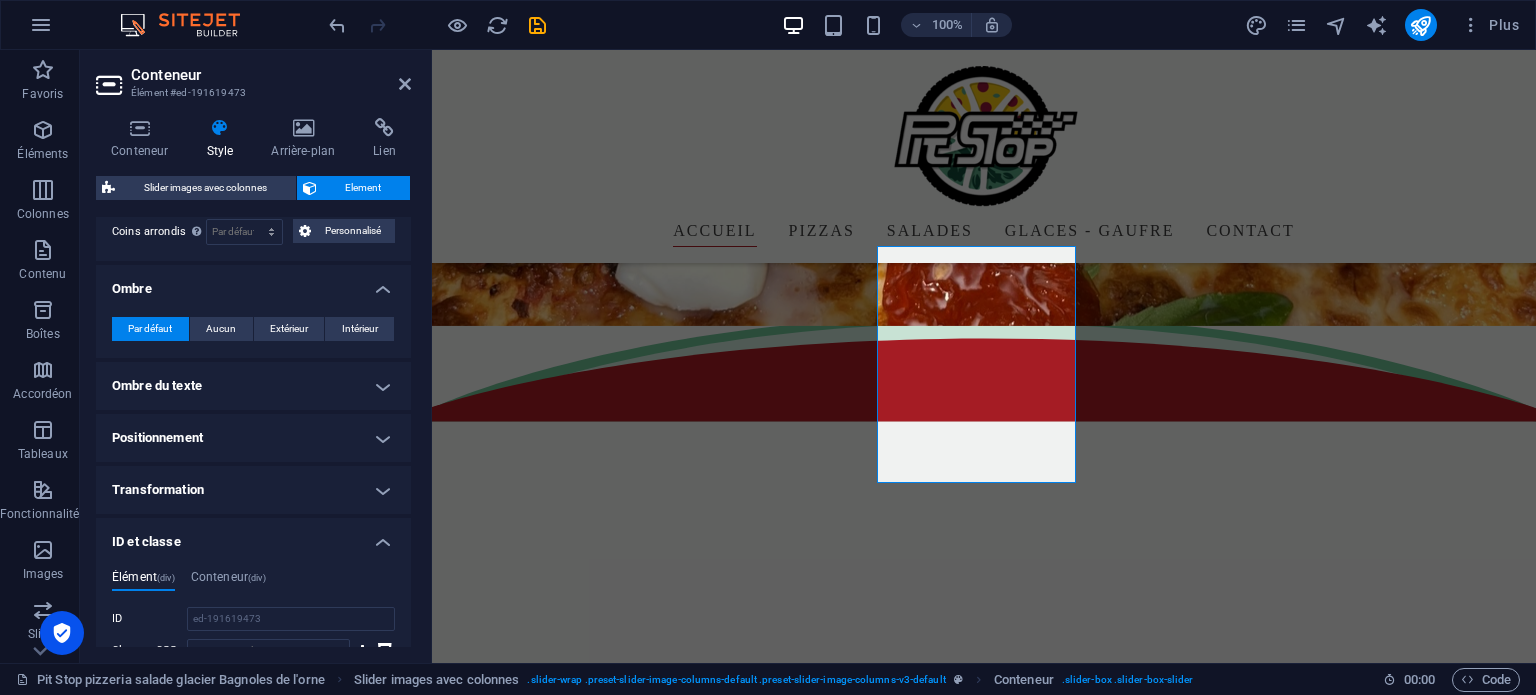 click on "Transformation" at bounding box center (253, 490) 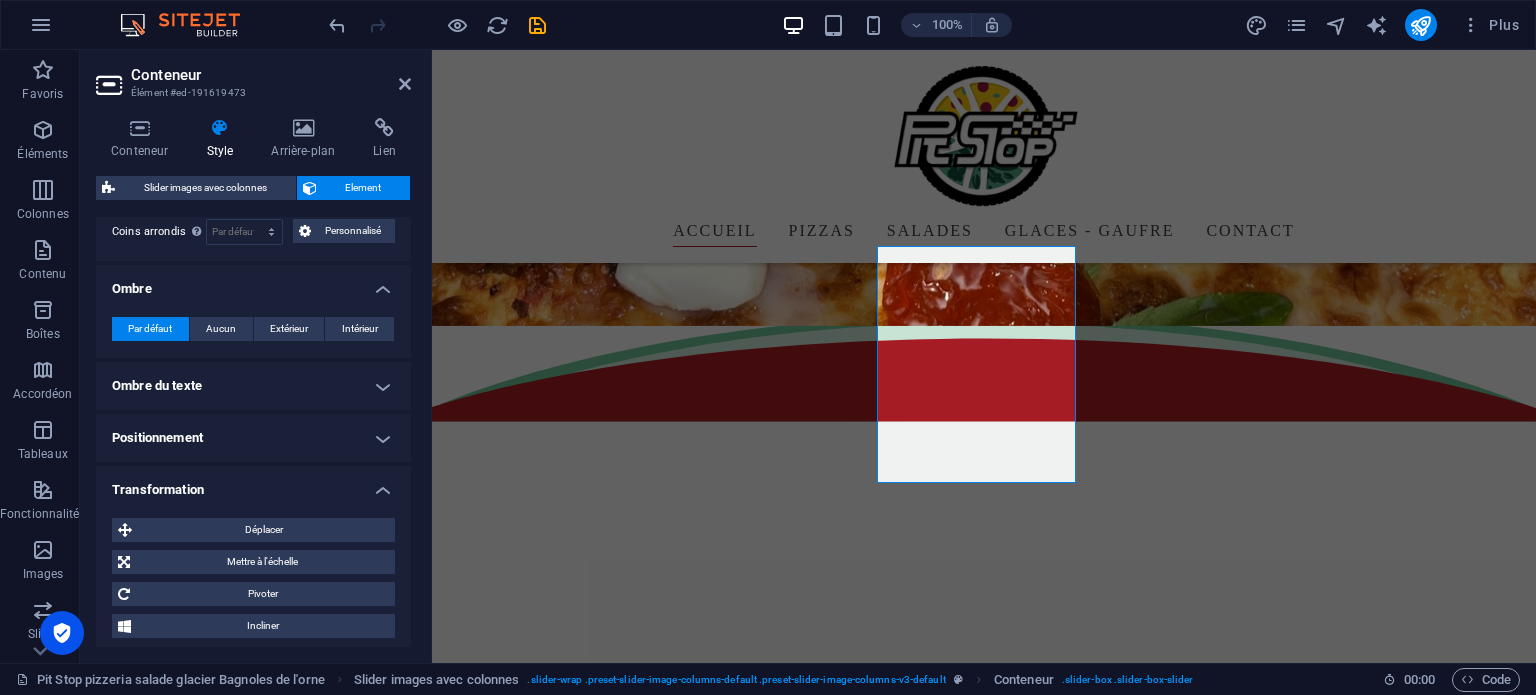 click on "Positionnement" at bounding box center (253, 438) 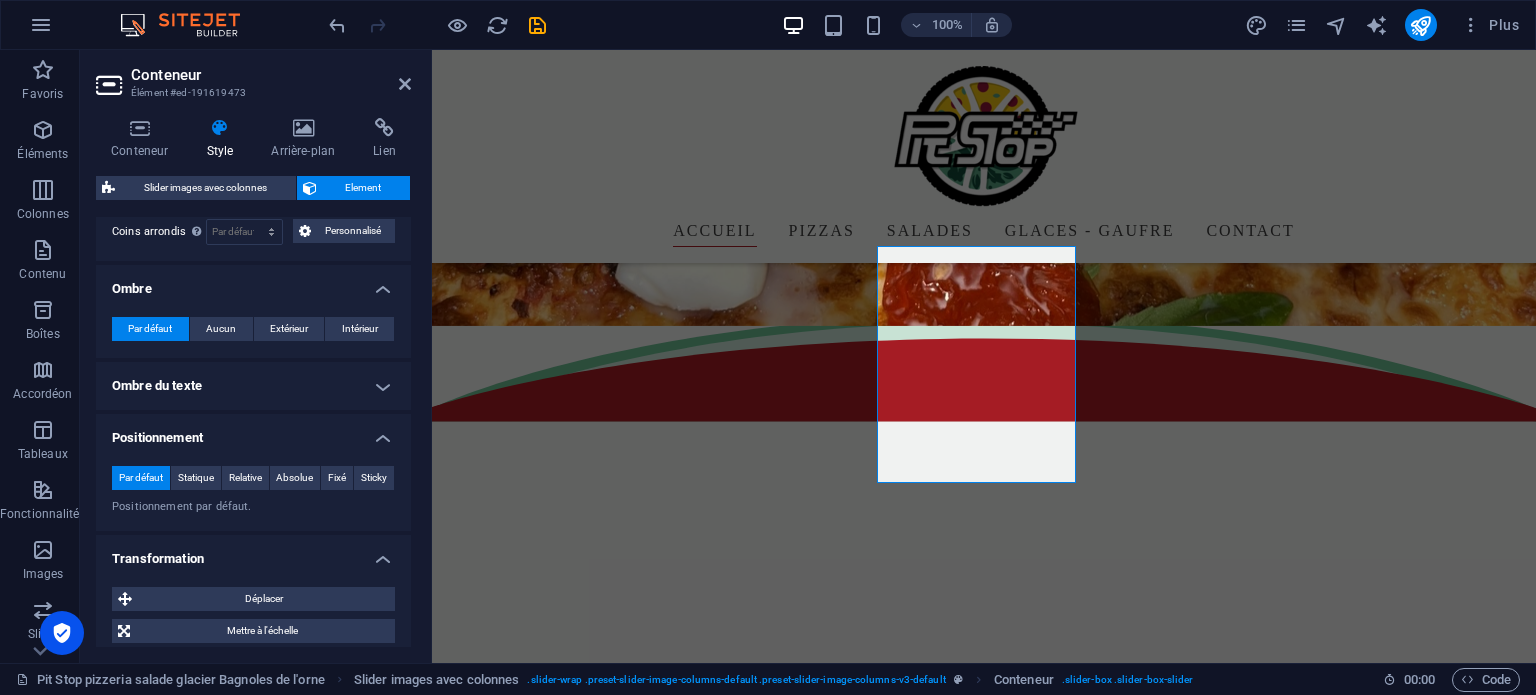 click on "Ombre du texte" at bounding box center (253, 386) 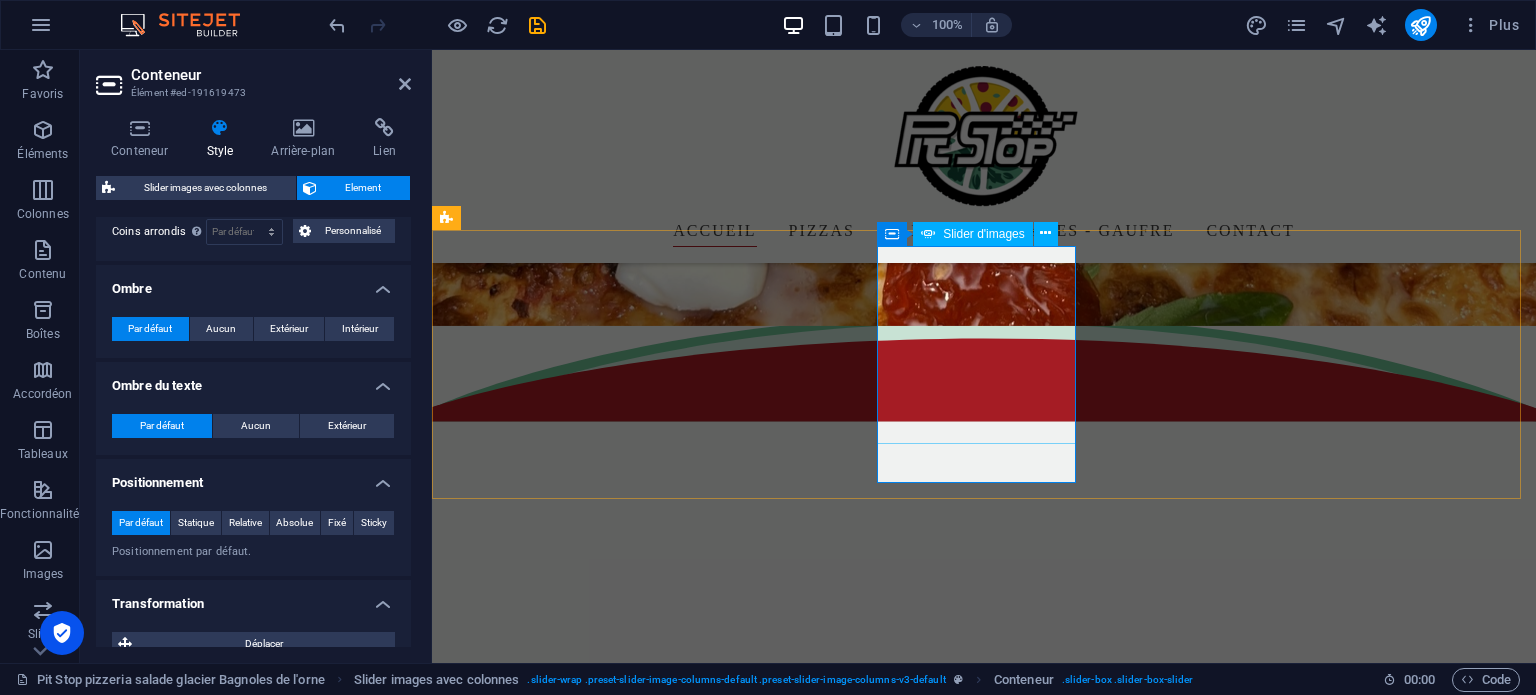 click at bounding box center [549, 2587] 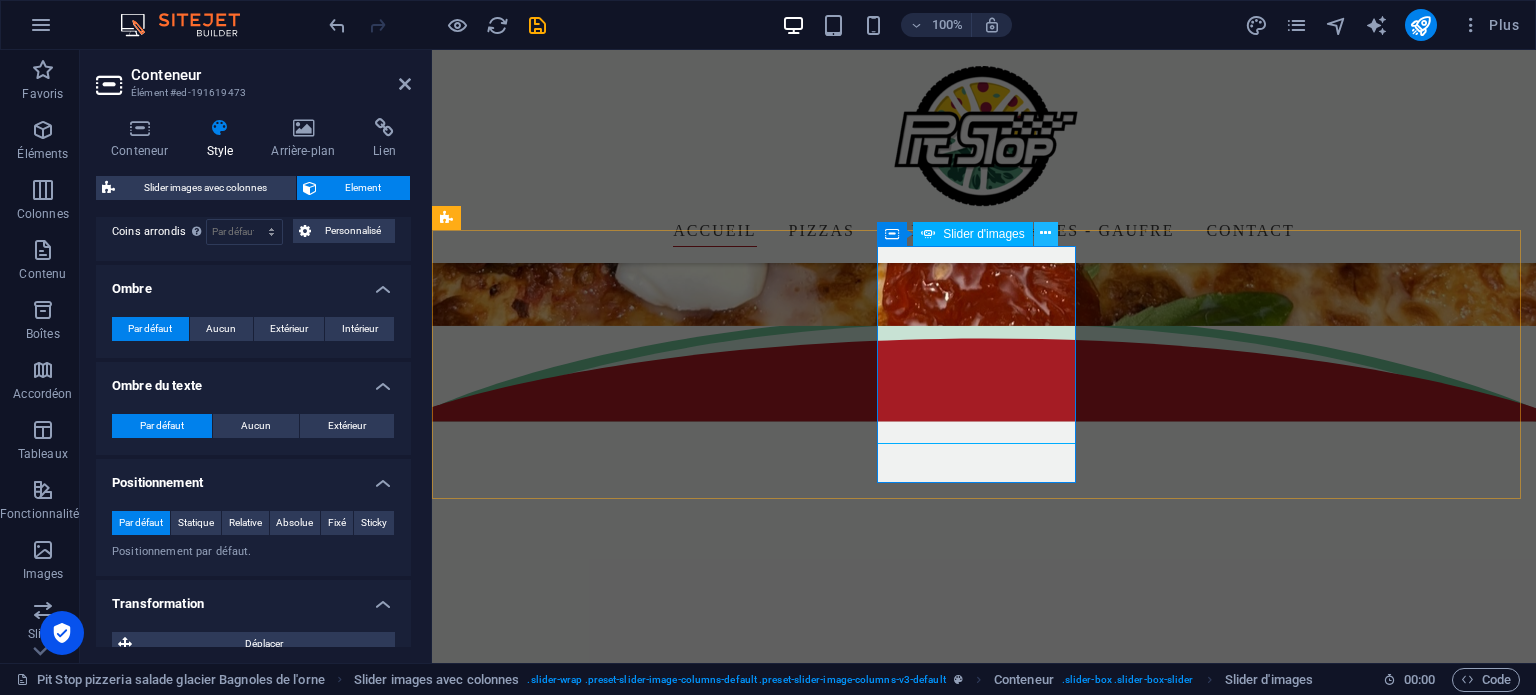 click at bounding box center [1045, 233] 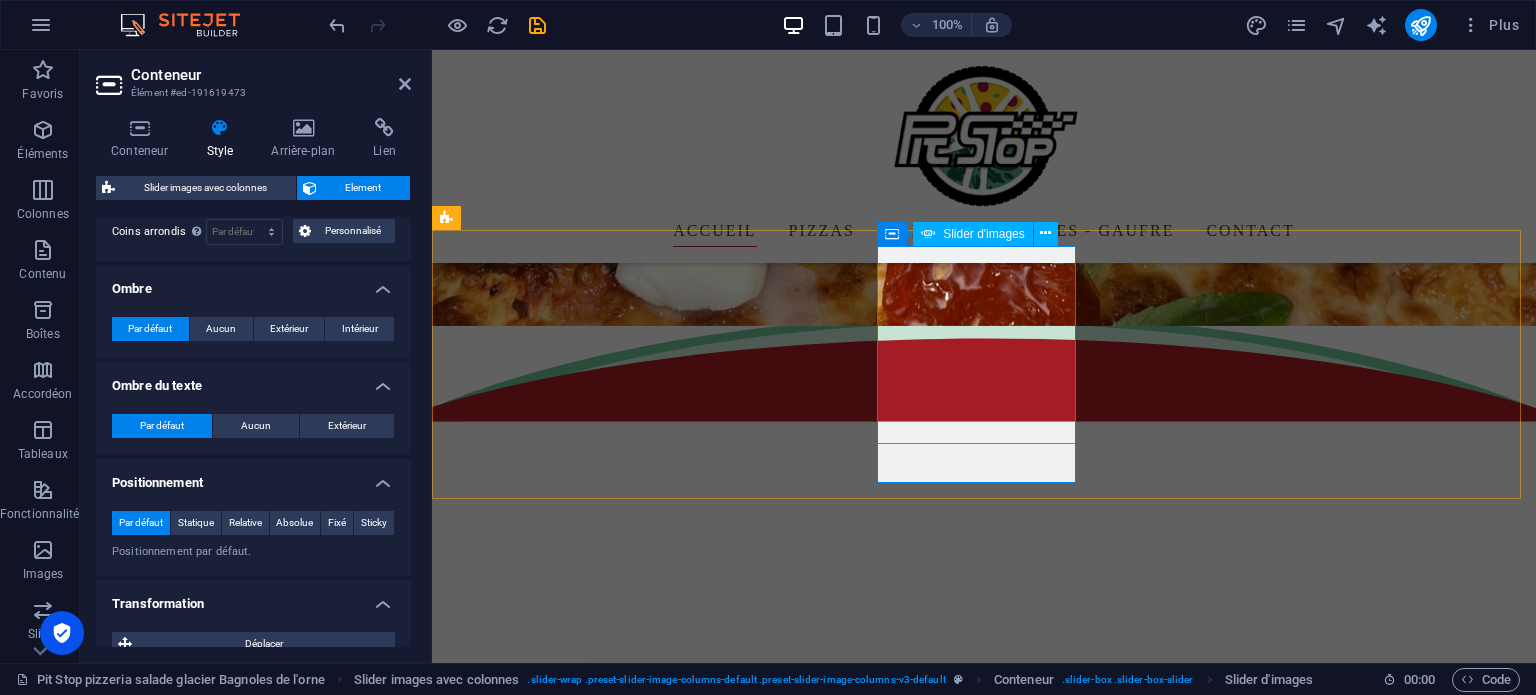 click at bounding box center [221, 12185] 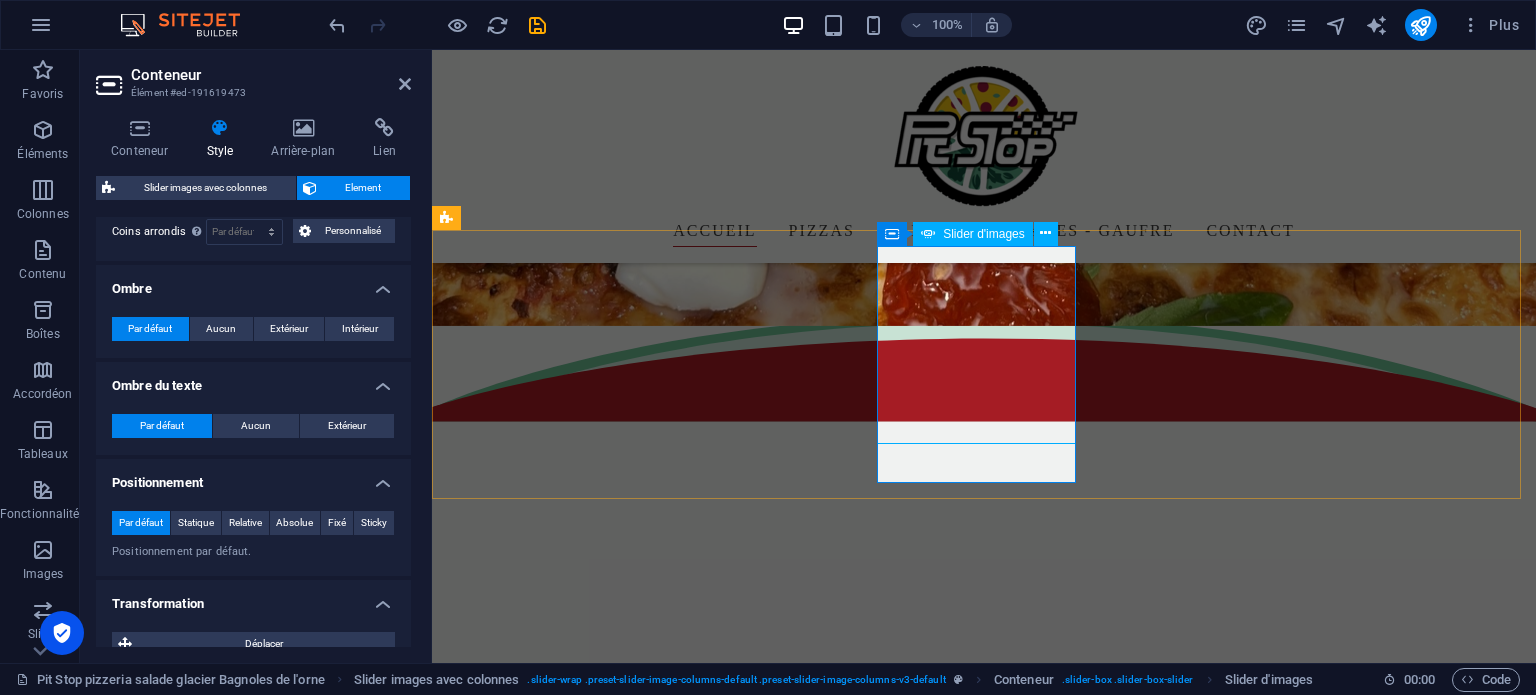 click at bounding box center (221, 12185) 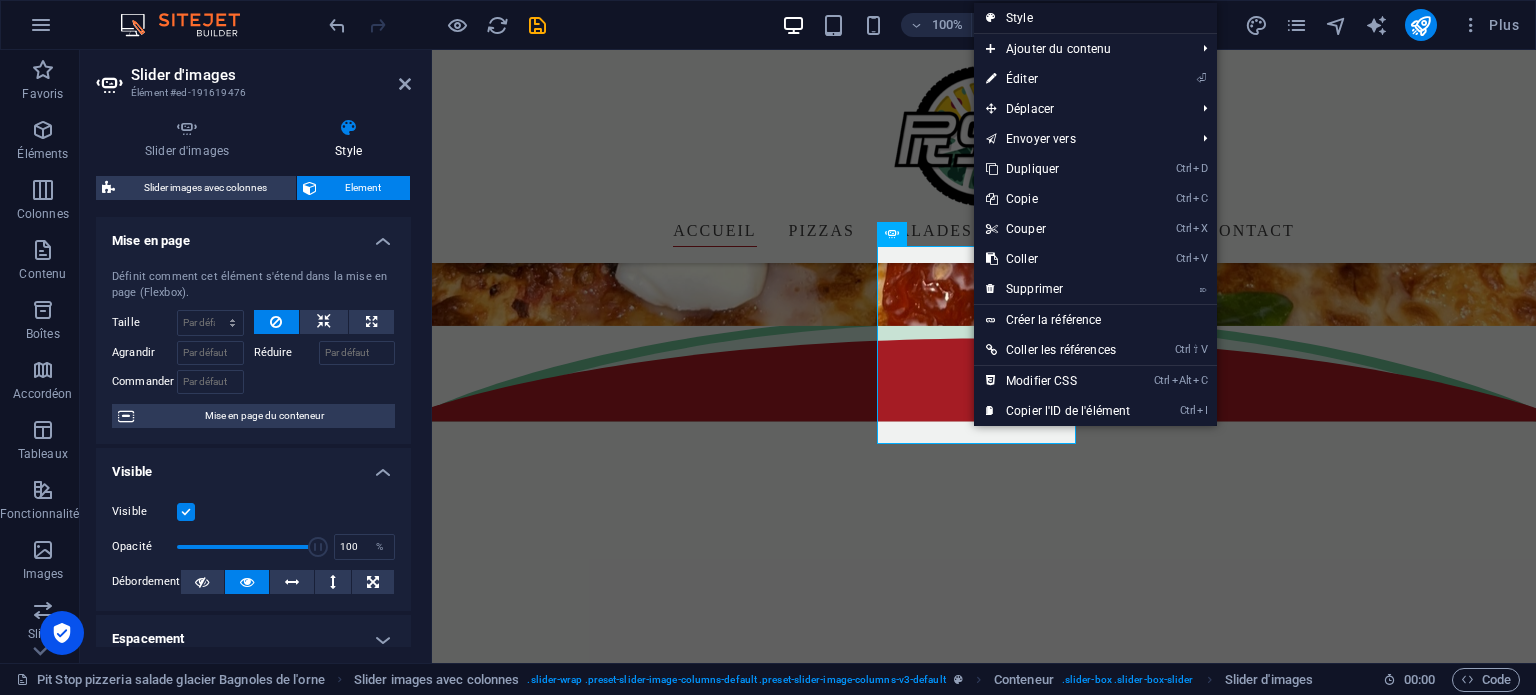 drag, startPoint x: 1047, startPoint y: 7, endPoint x: 32, endPoint y: 141, distance: 1023.8071 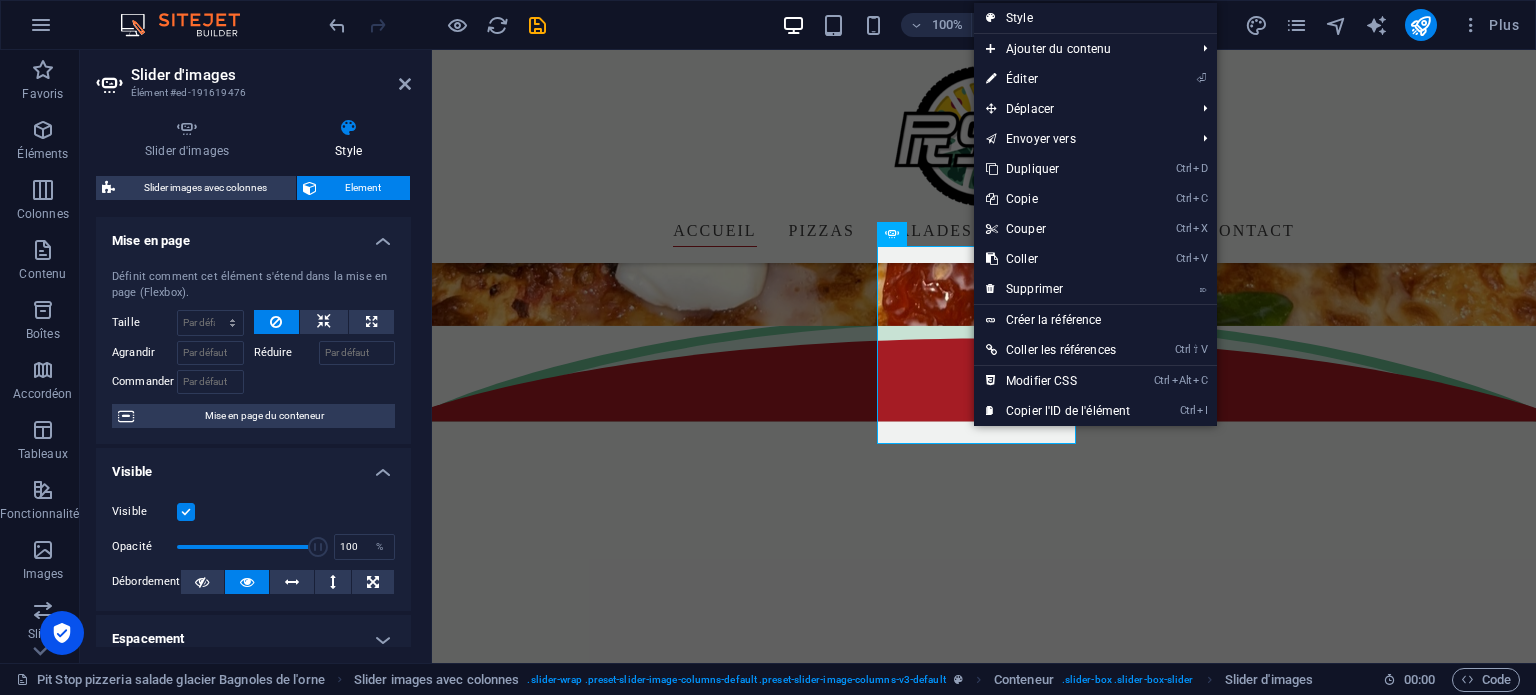 select on "rem" 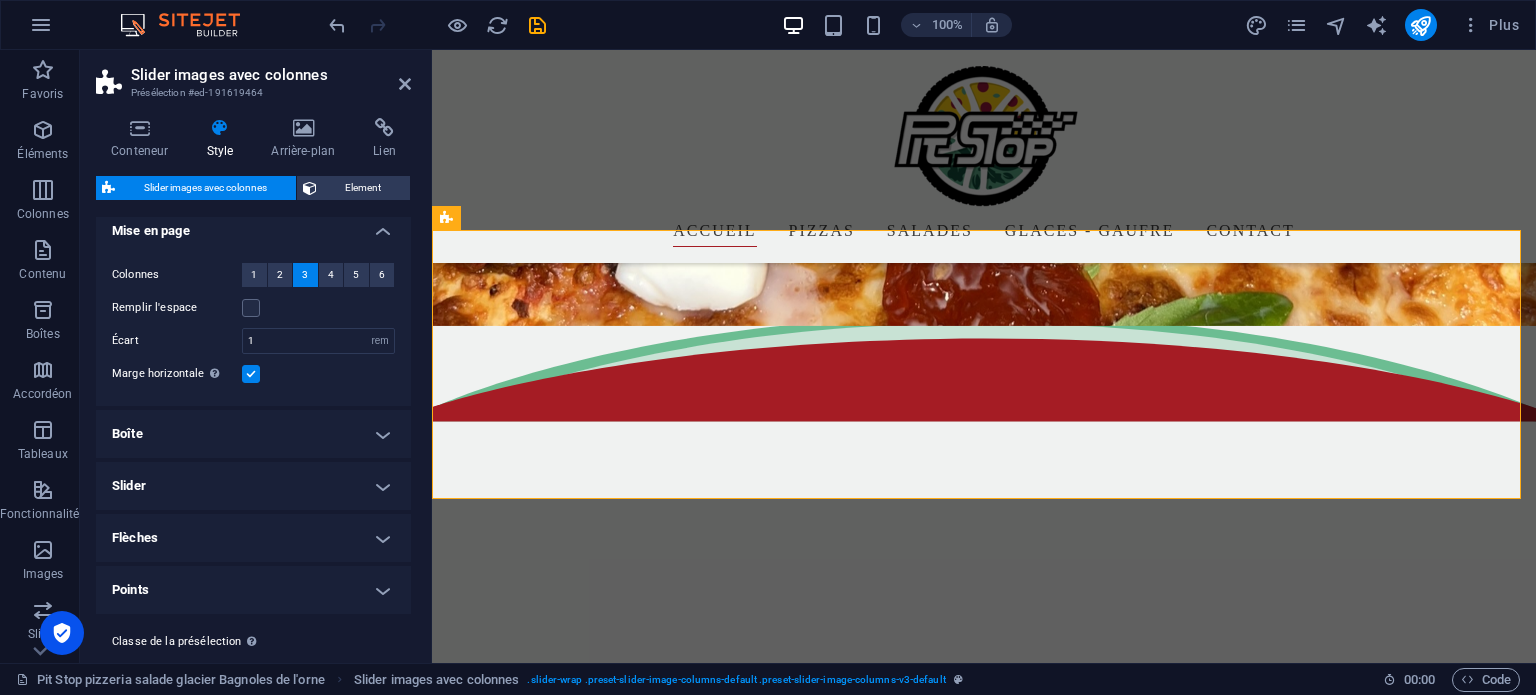 scroll, scrollTop: 12, scrollLeft: 0, axis: vertical 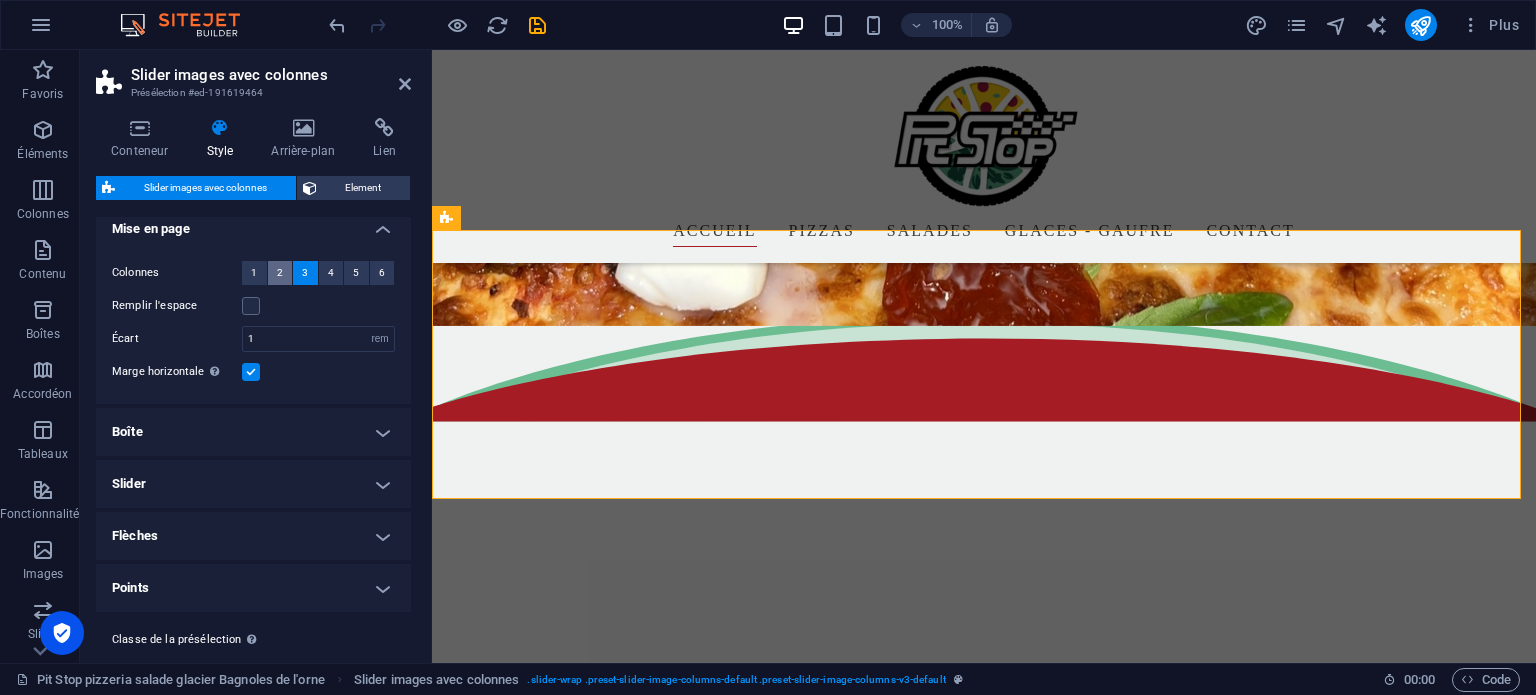 click on "2" at bounding box center [280, 273] 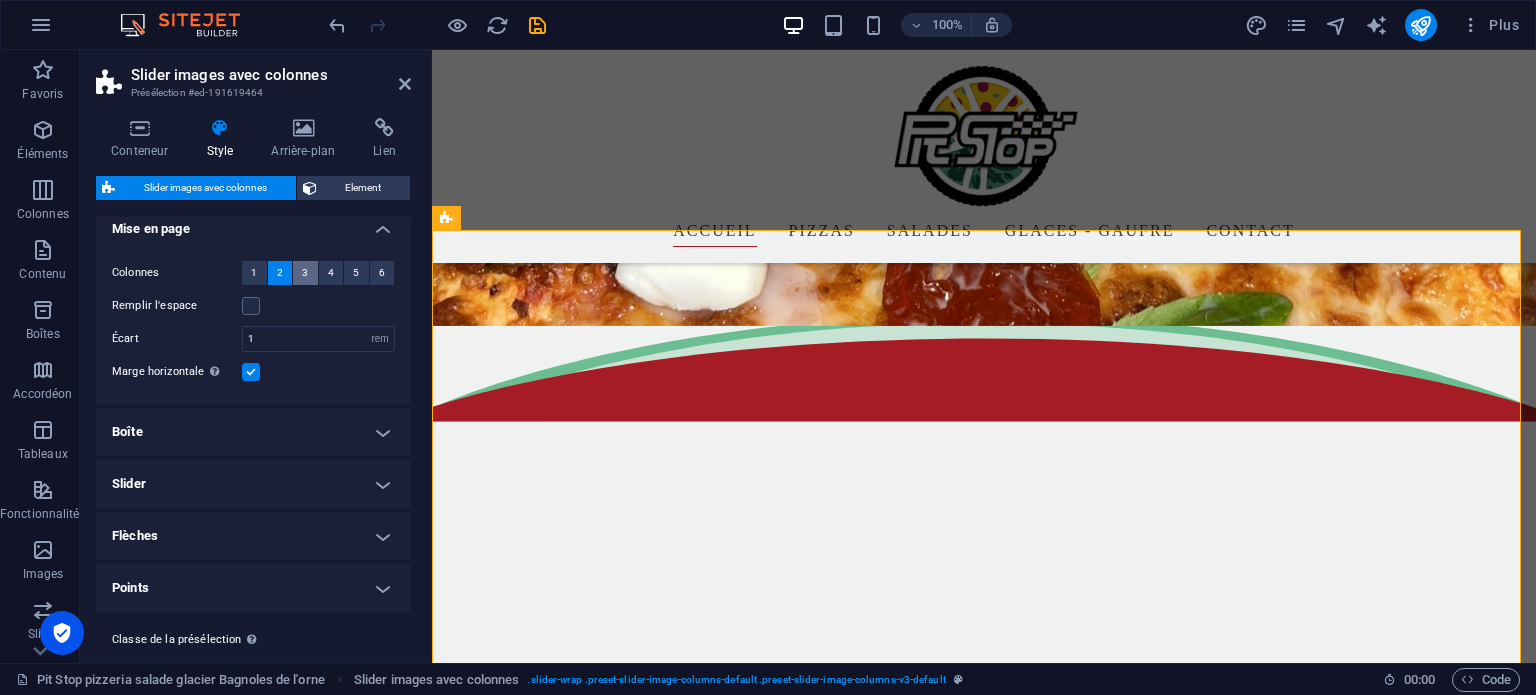 click on "3" at bounding box center (305, 273) 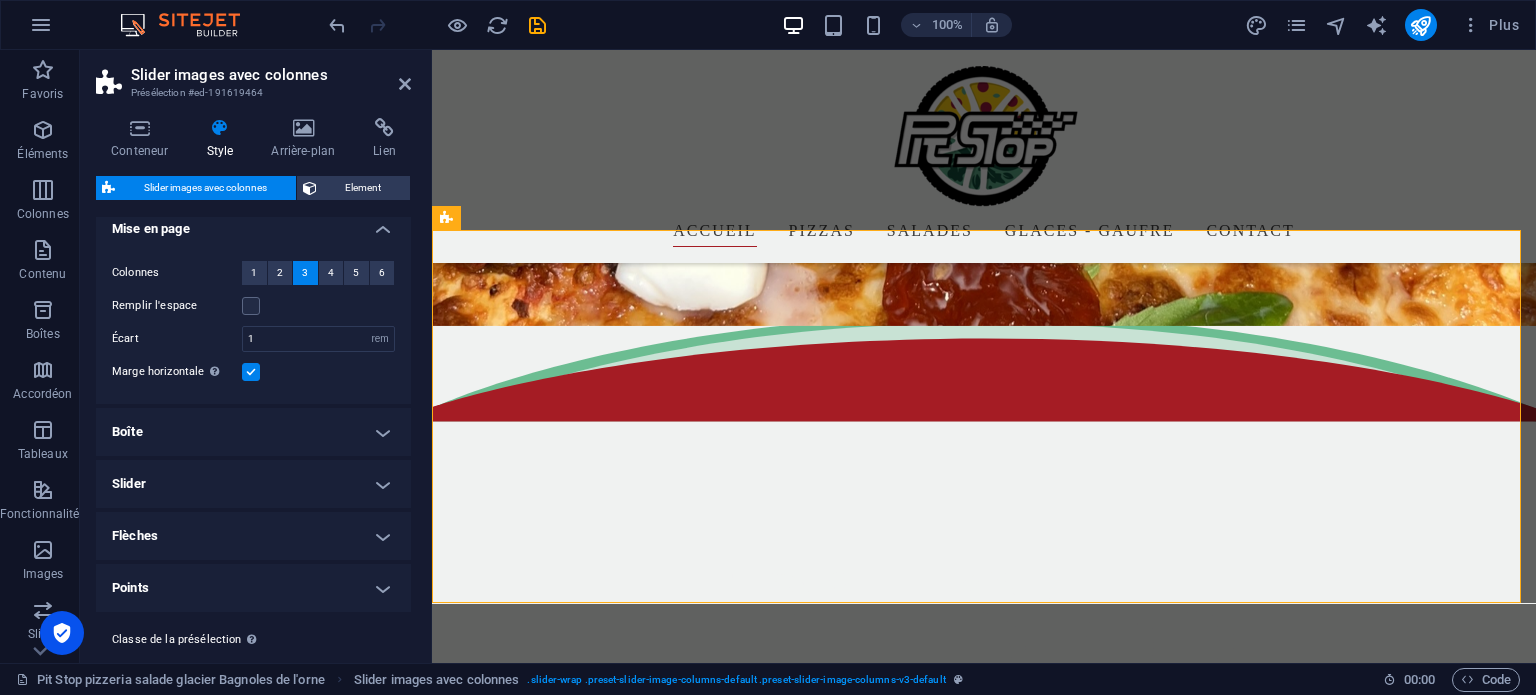 click on "Boîte" at bounding box center (253, 432) 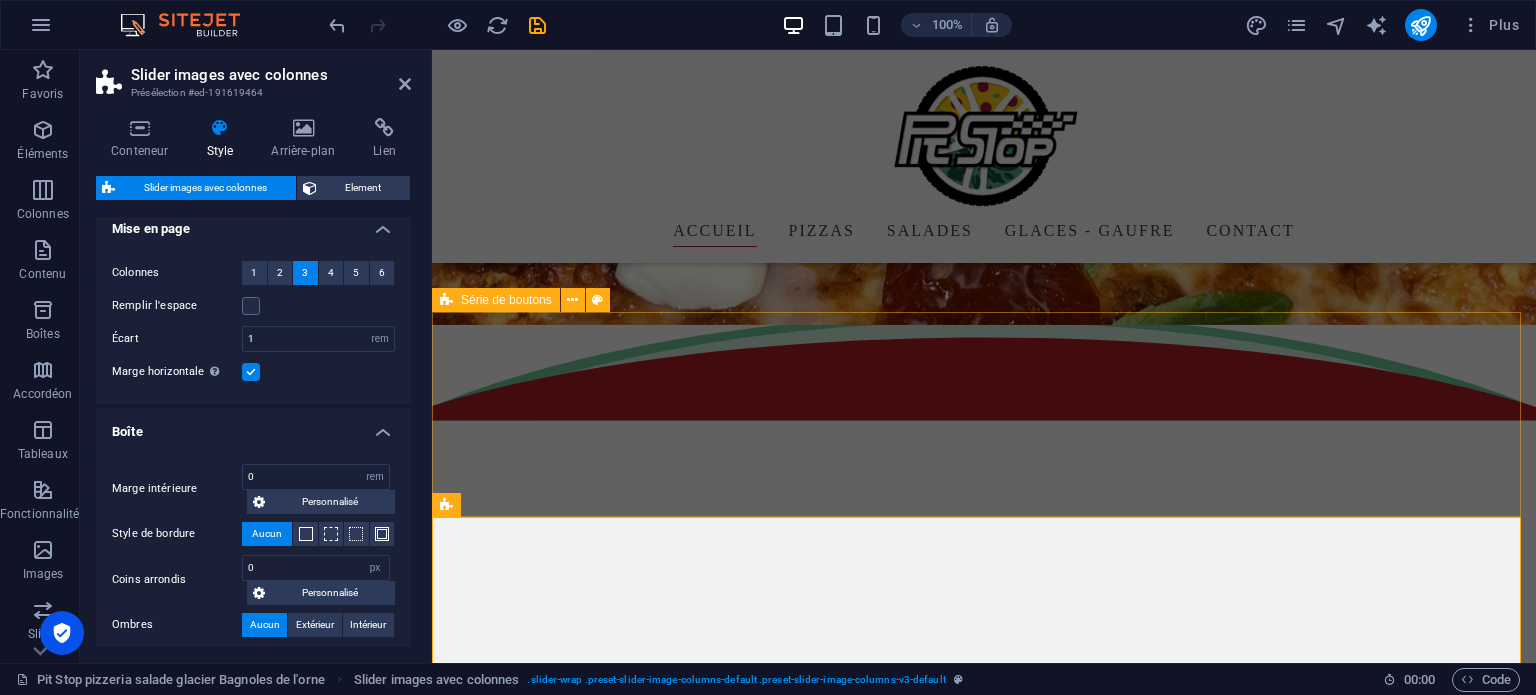 scroll, scrollTop: 1407, scrollLeft: 0, axis: vertical 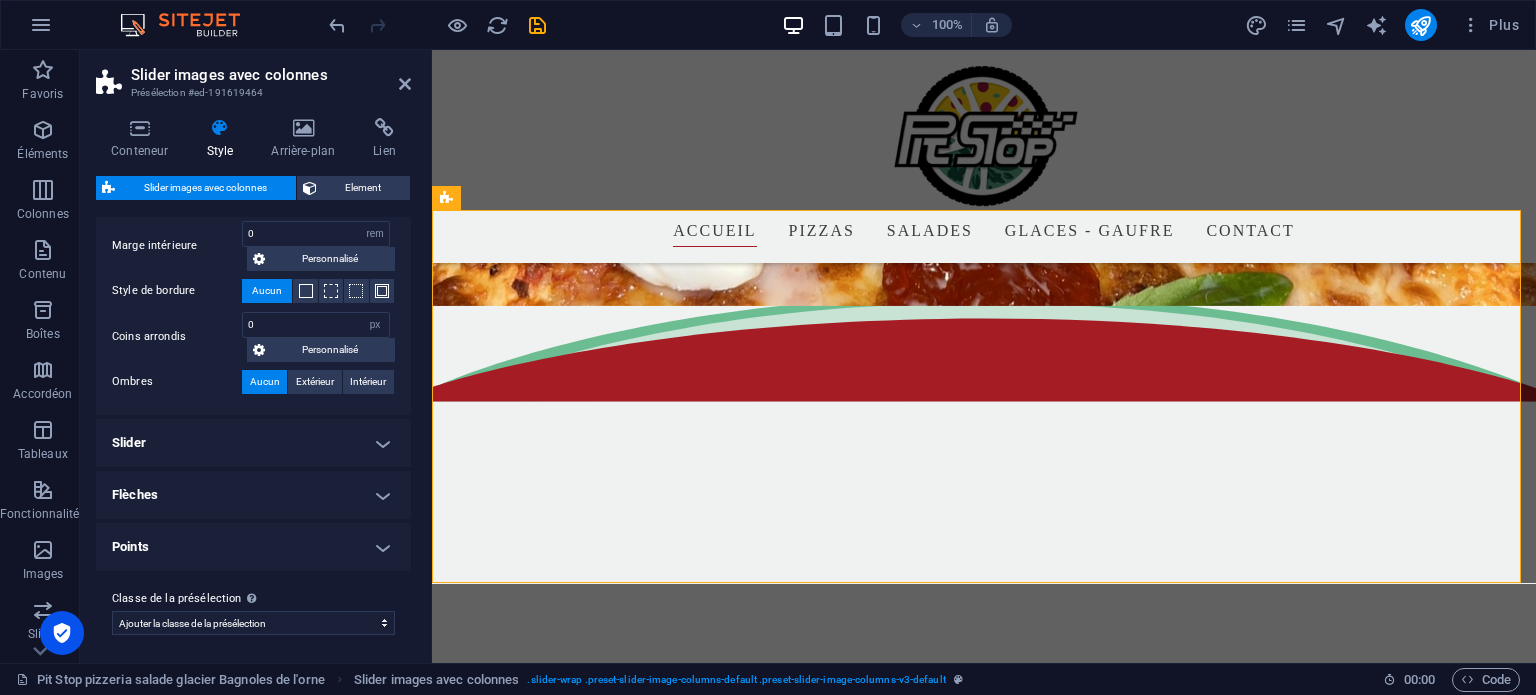 click on "Flèches" at bounding box center (253, 495) 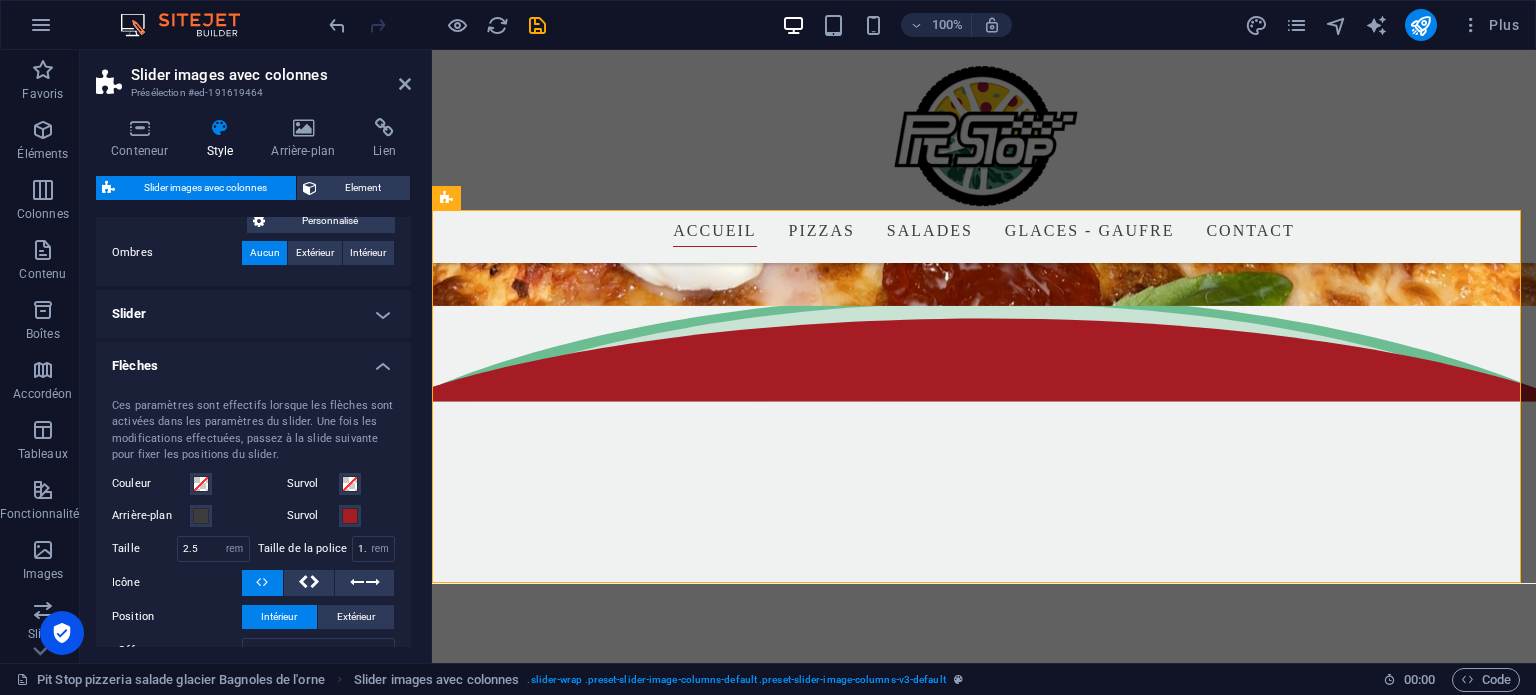 scroll, scrollTop: 390, scrollLeft: 0, axis: vertical 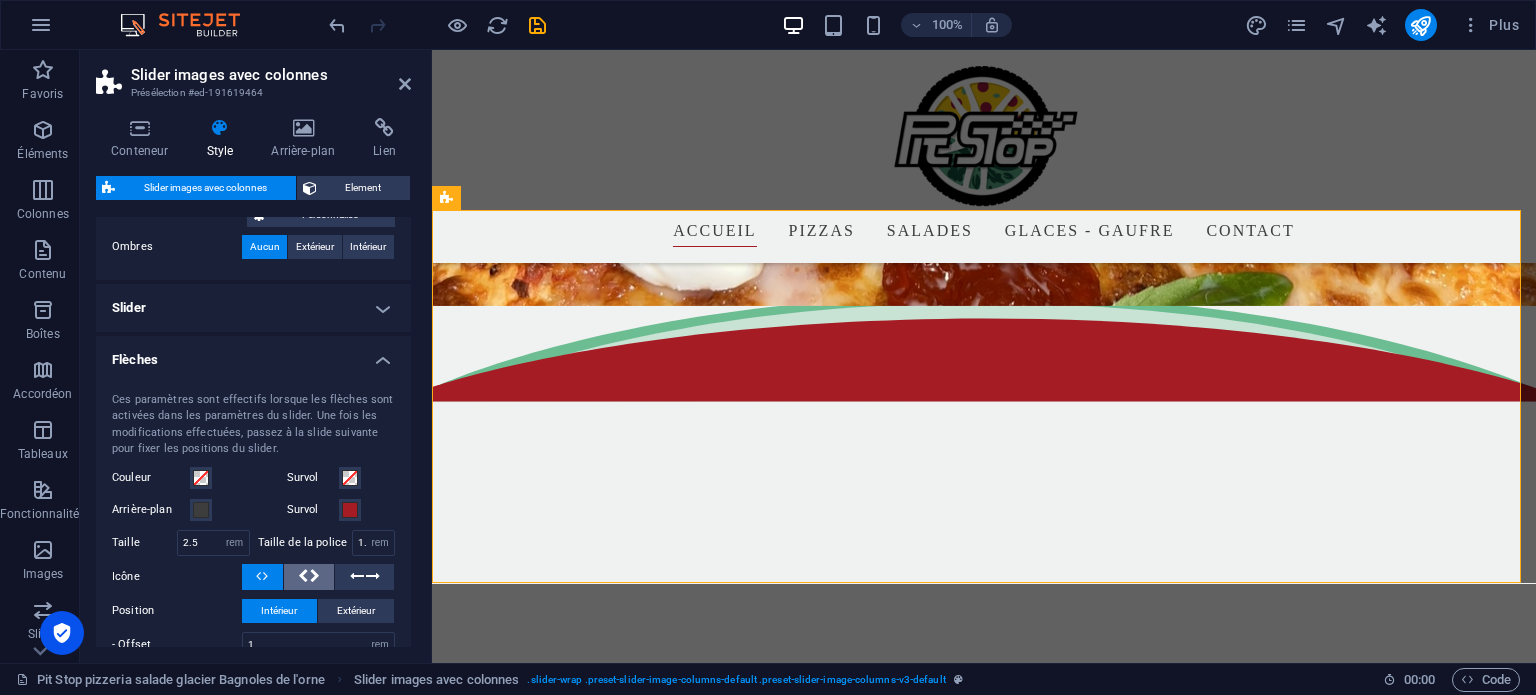 click at bounding box center [315, 576] 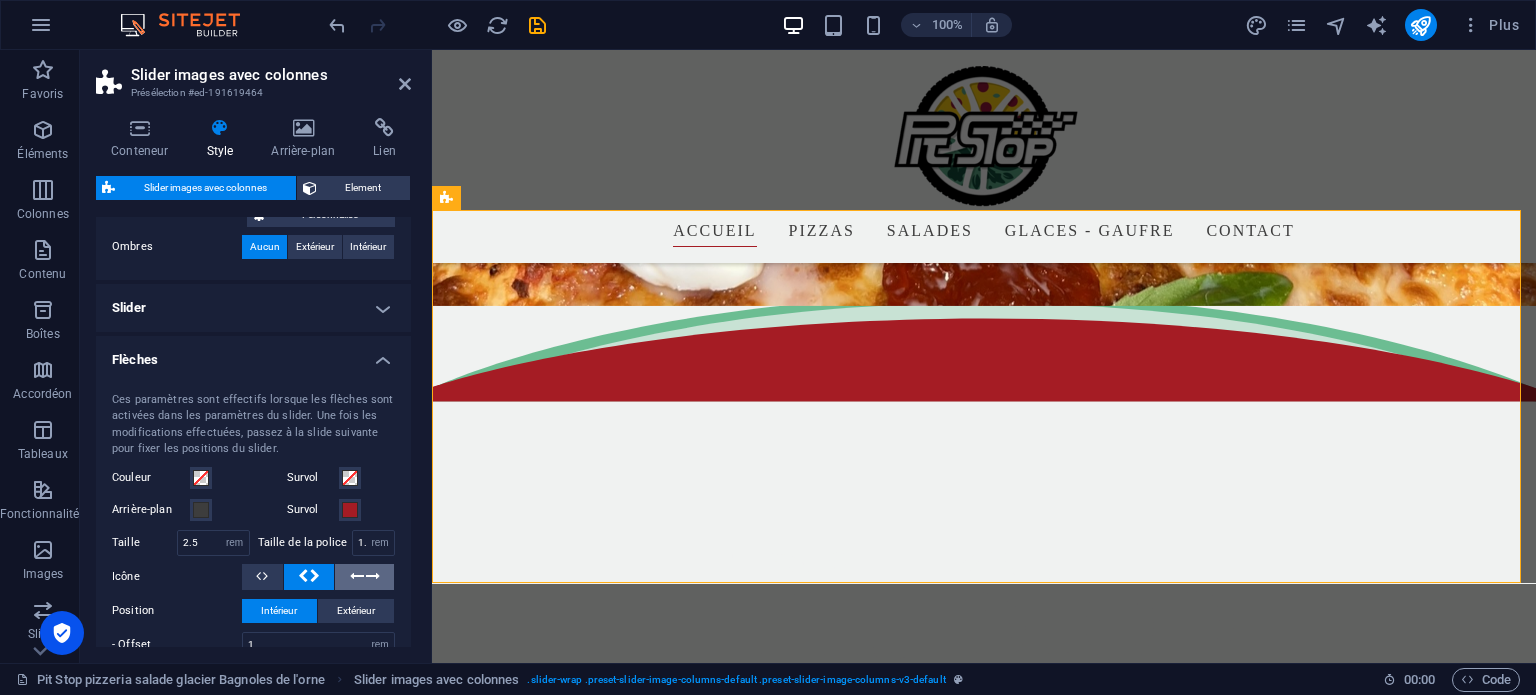 click at bounding box center (373, 576) 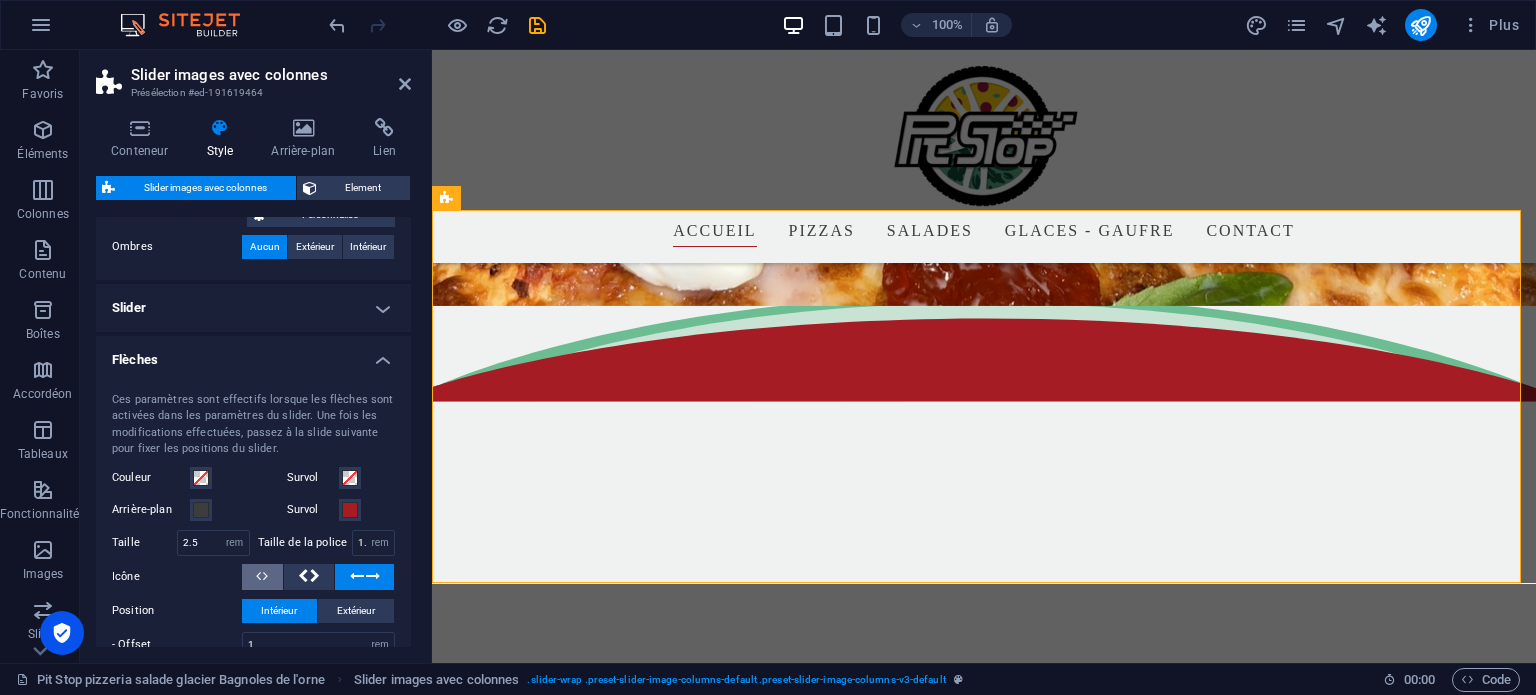 click at bounding box center (258, 576) 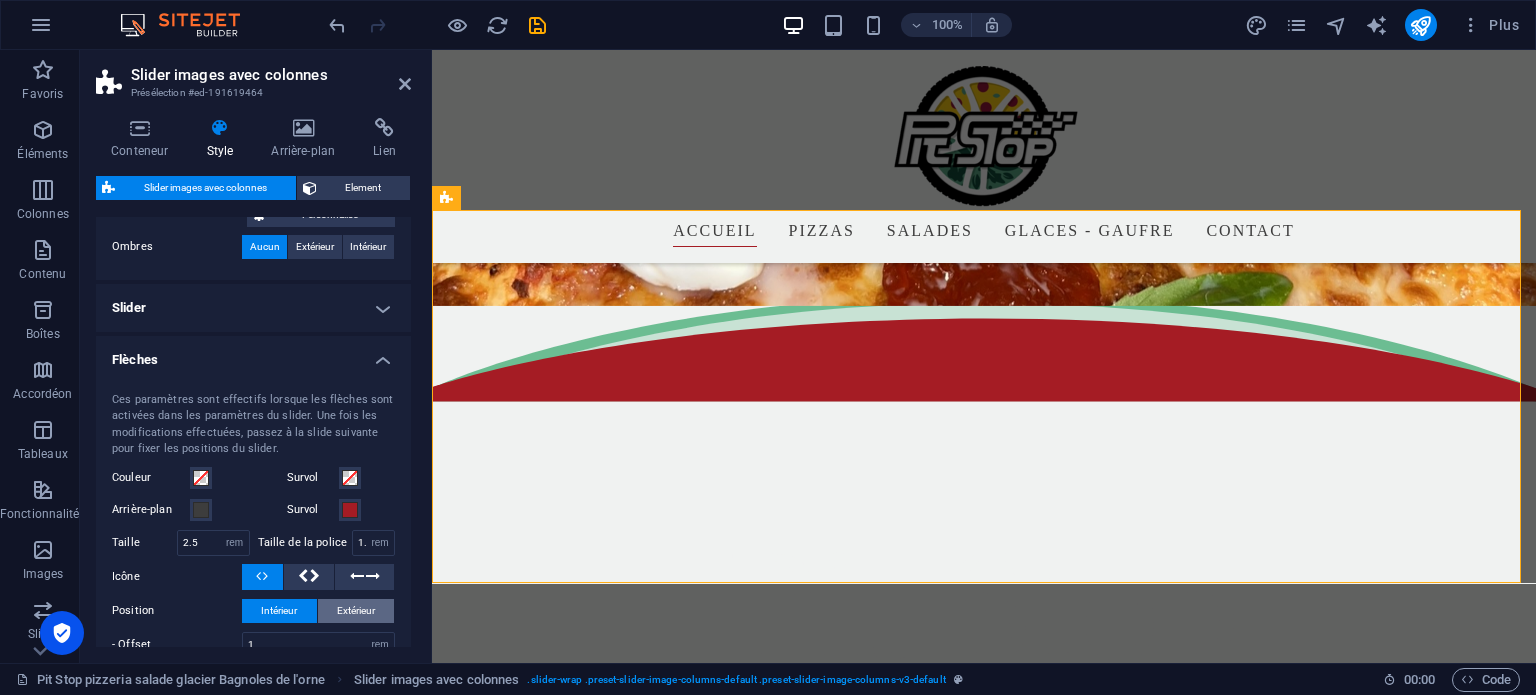 click on "Extérieur" at bounding box center (356, 611) 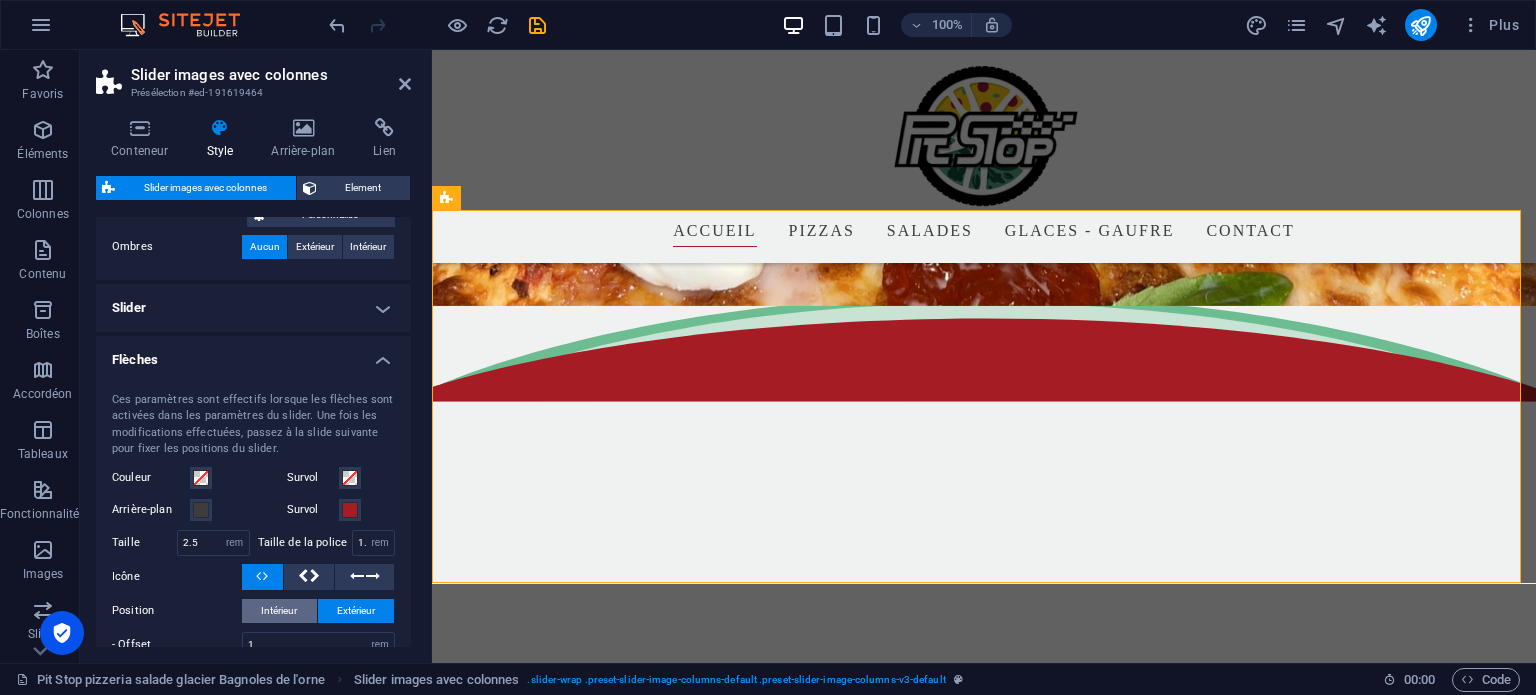 click on "Intérieur" at bounding box center (279, 611) 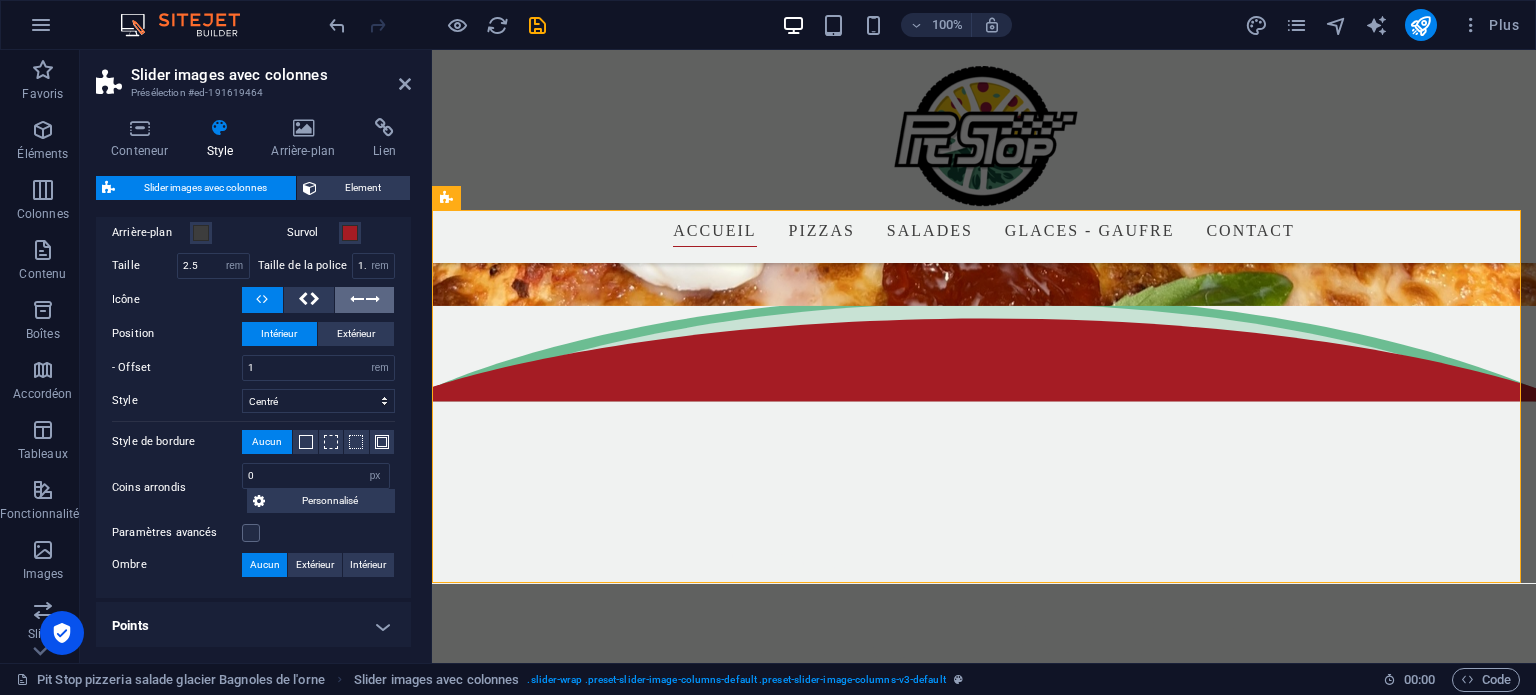 scroll, scrollTop: 671, scrollLeft: 0, axis: vertical 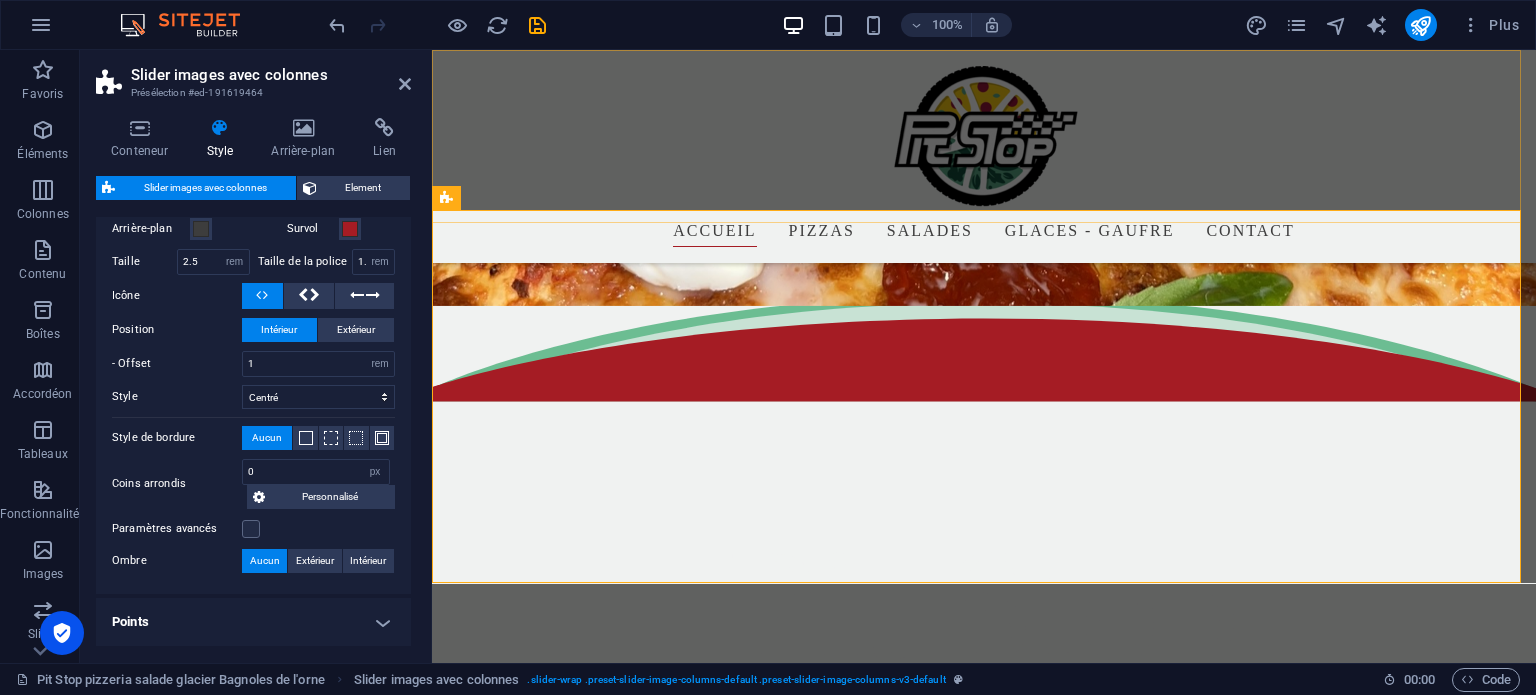 click on "accueil Pizzas Salades Glaces - Gaufre Contact" at bounding box center [984, 156] 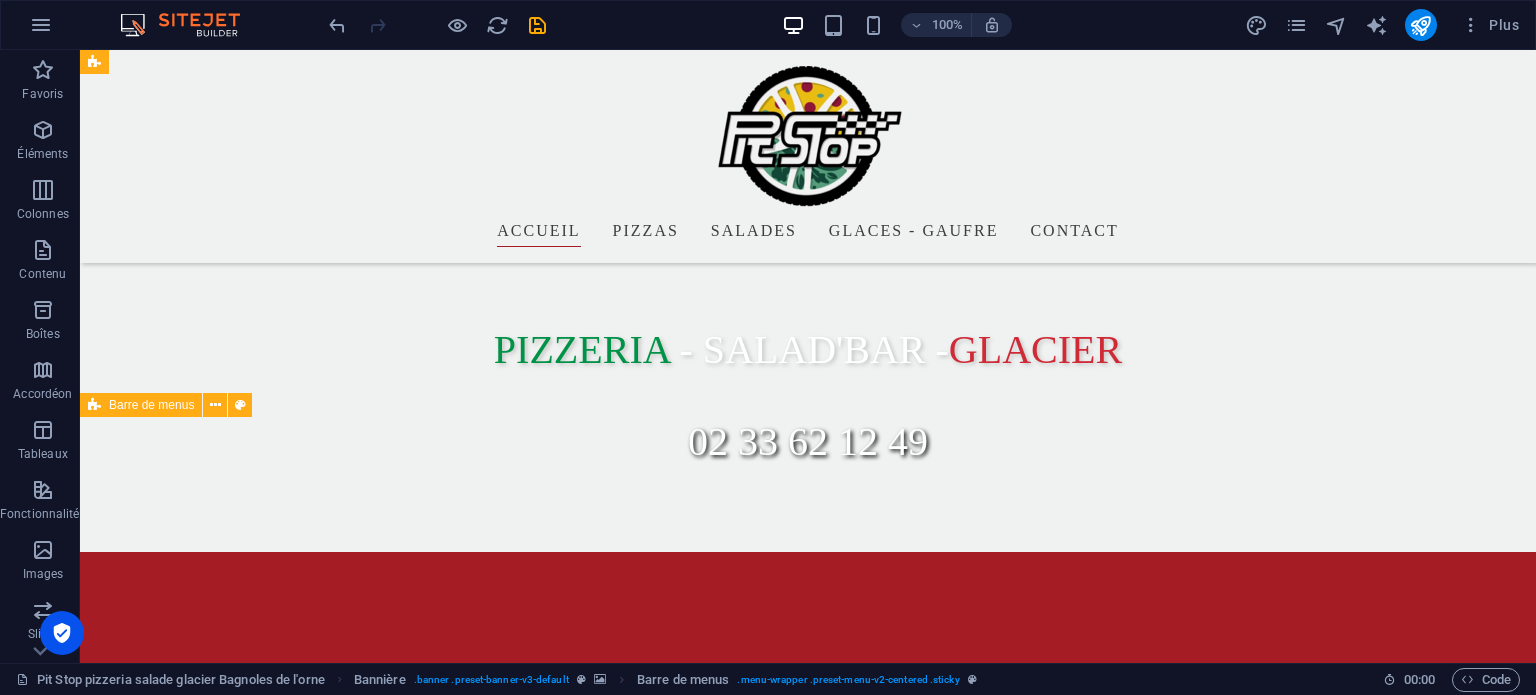 scroll, scrollTop: 1856, scrollLeft: 0, axis: vertical 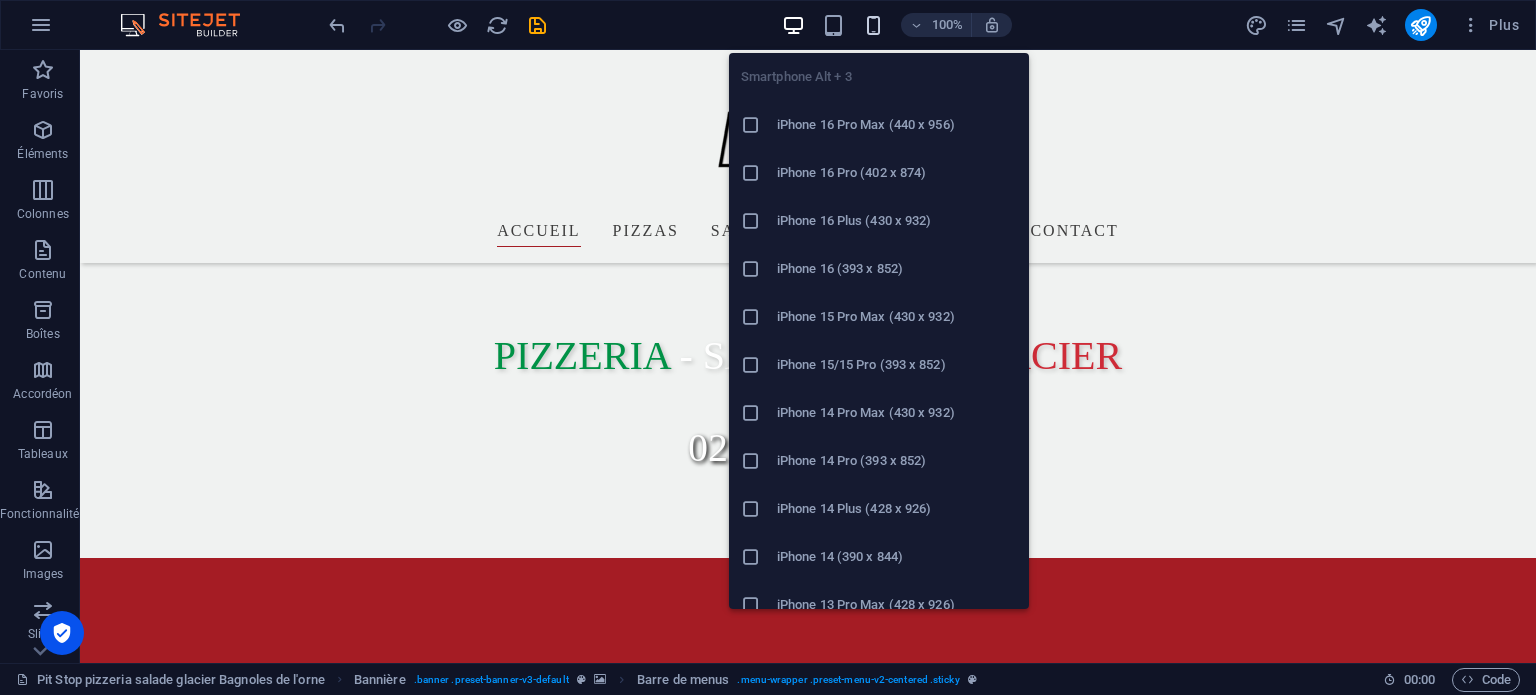 click at bounding box center [873, 25] 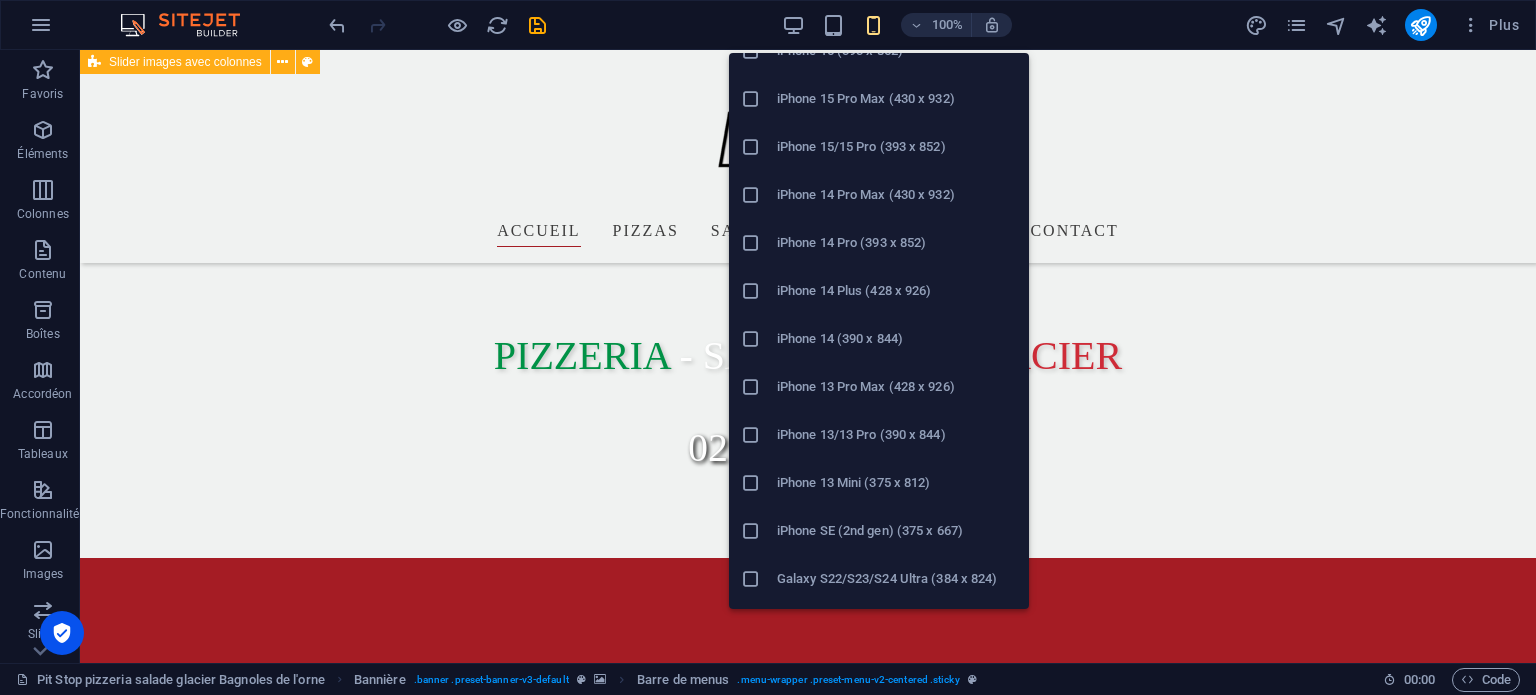 scroll, scrollTop: 216, scrollLeft: 0, axis: vertical 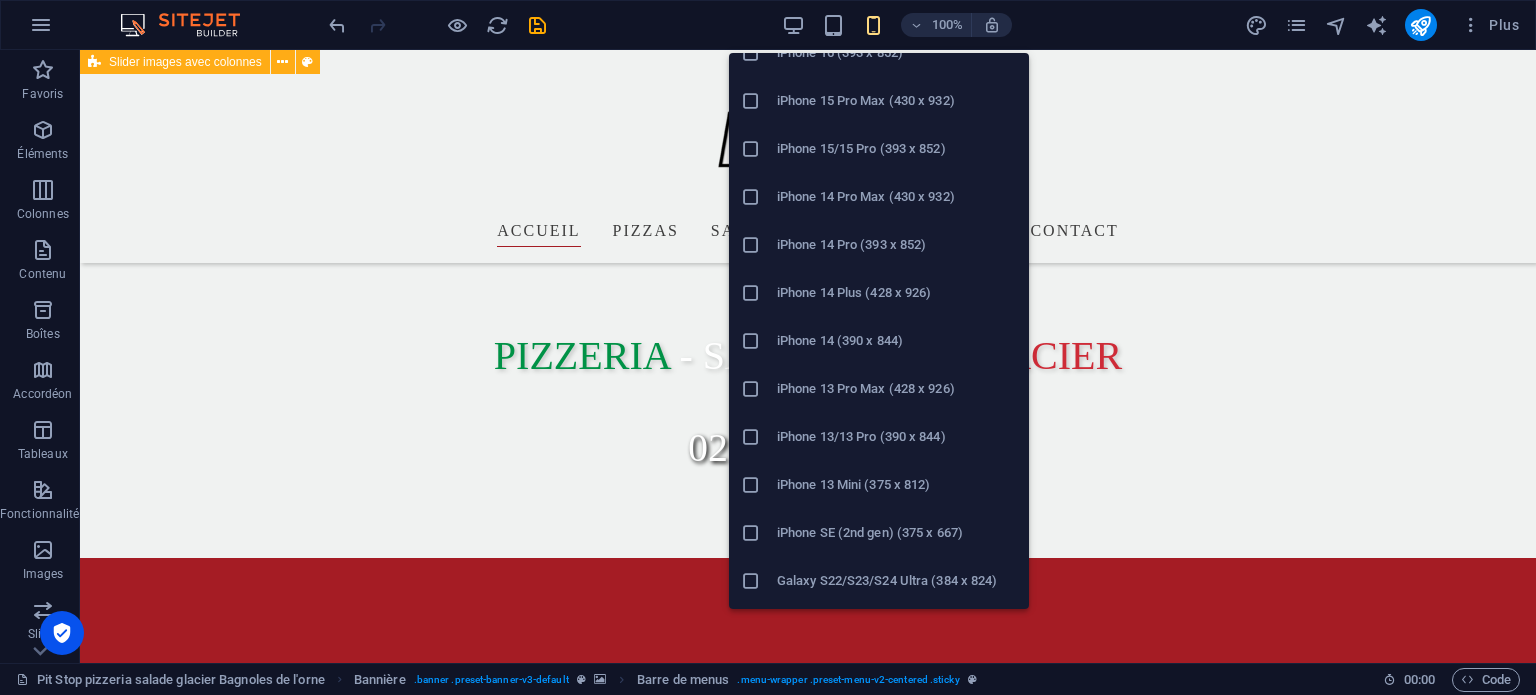 click on "iPhone 13 Mini (375 x 812)" at bounding box center (897, 485) 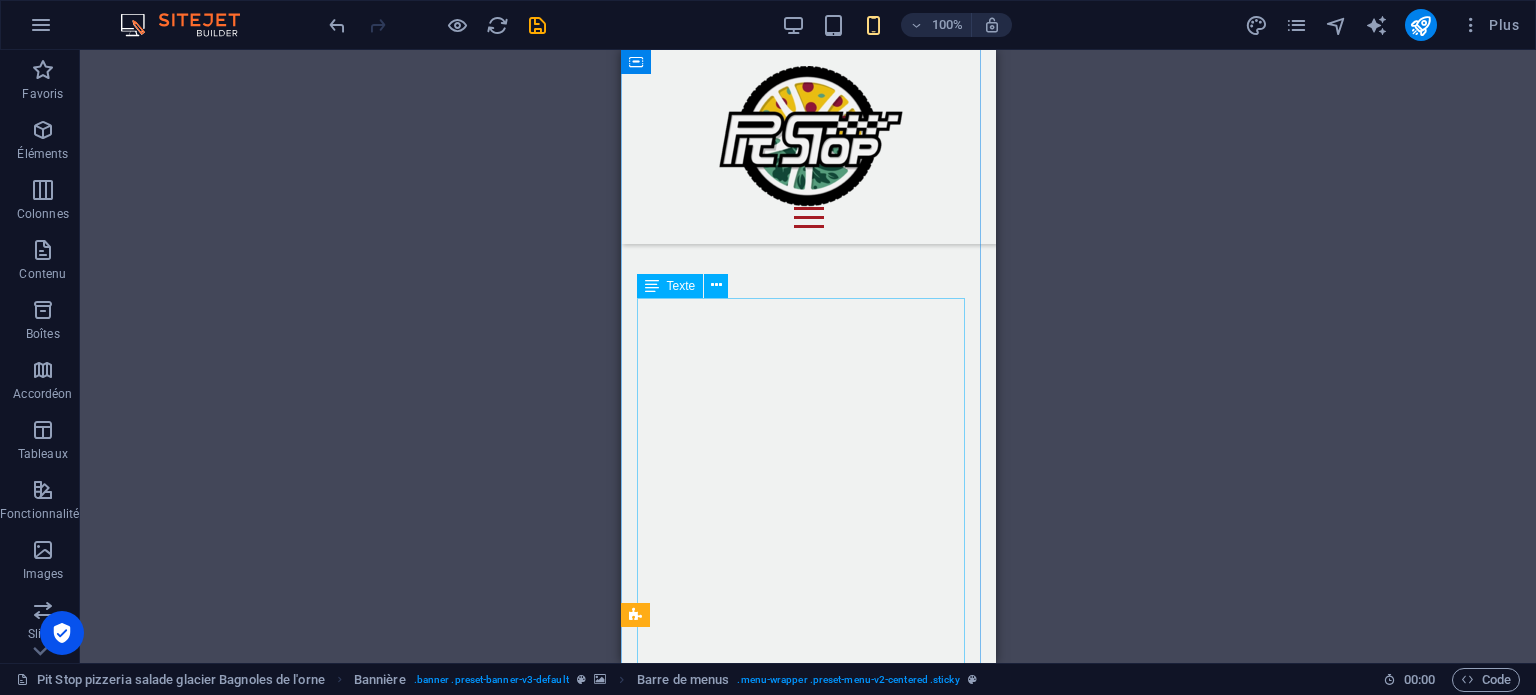 scroll, scrollTop: 634, scrollLeft: 0, axis: vertical 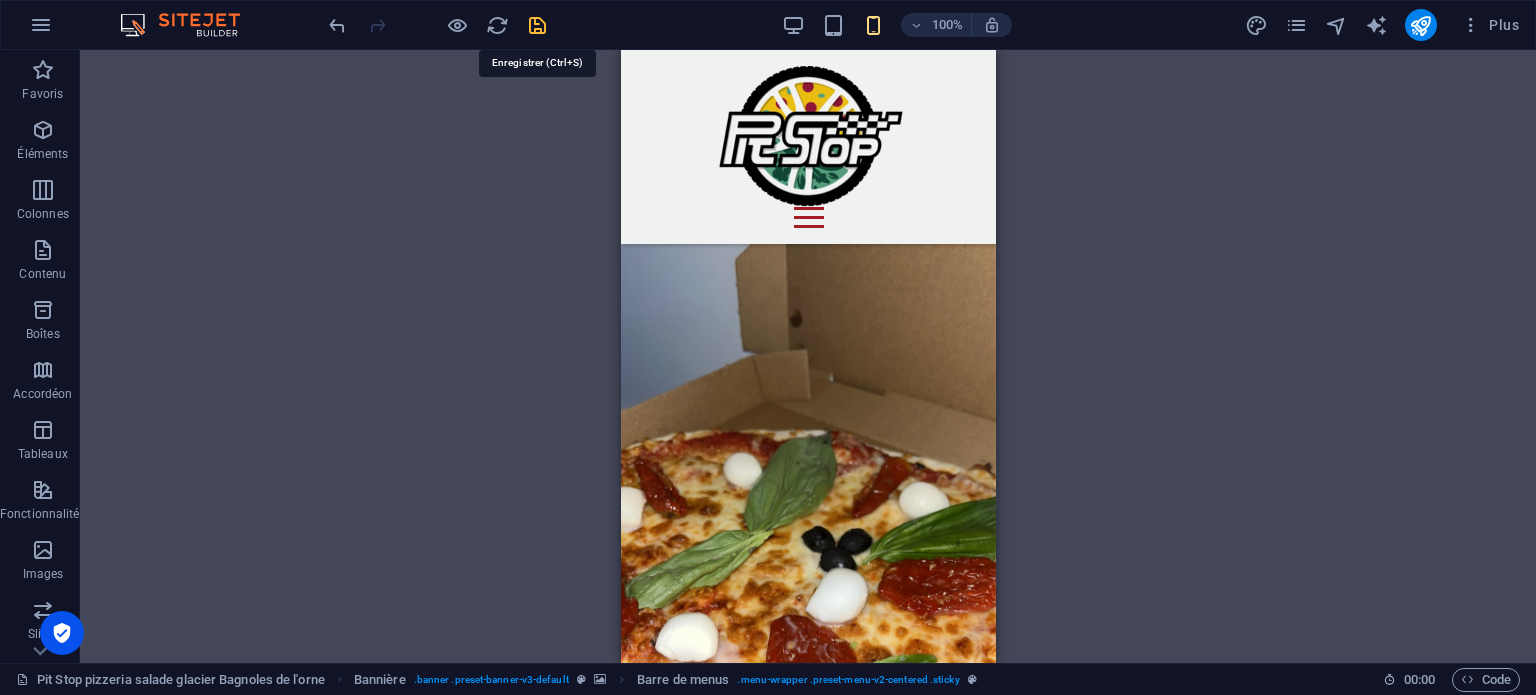 click at bounding box center [537, 25] 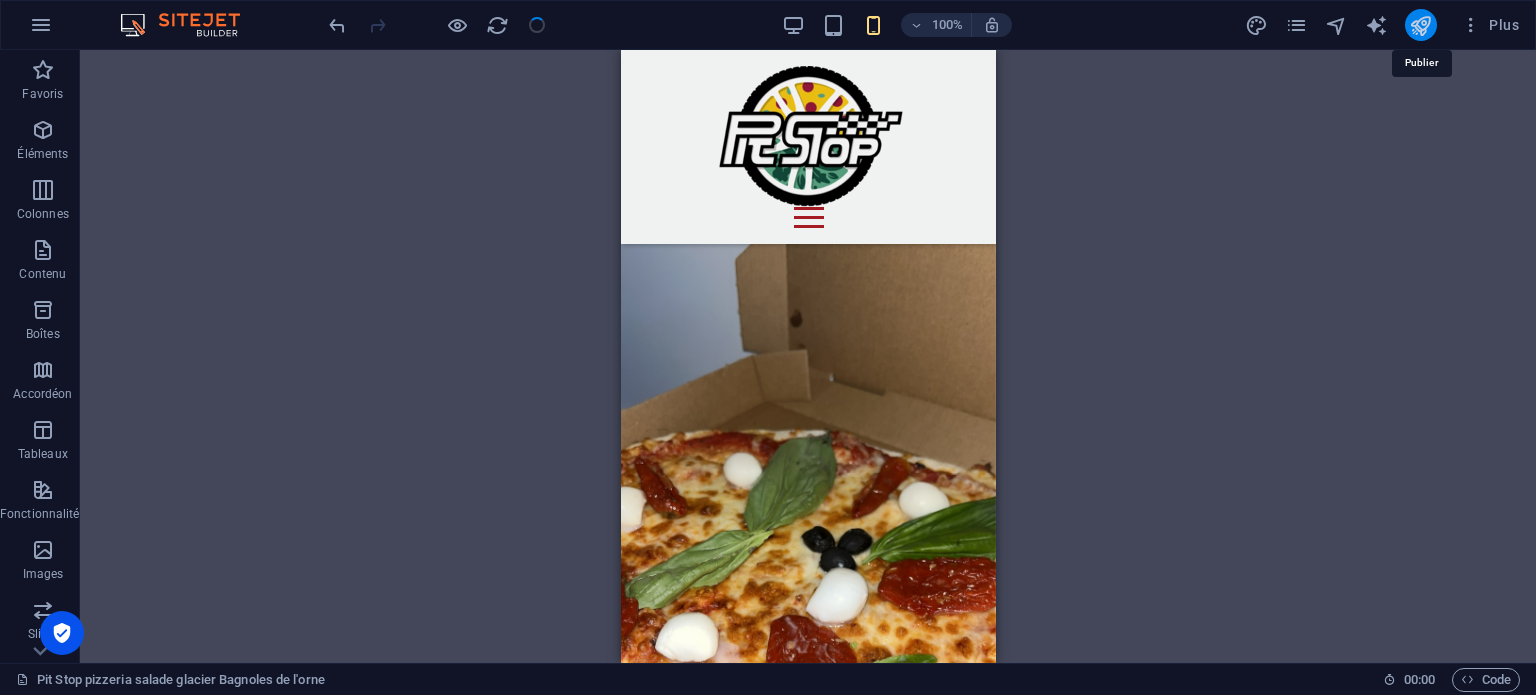 click at bounding box center [1420, 25] 